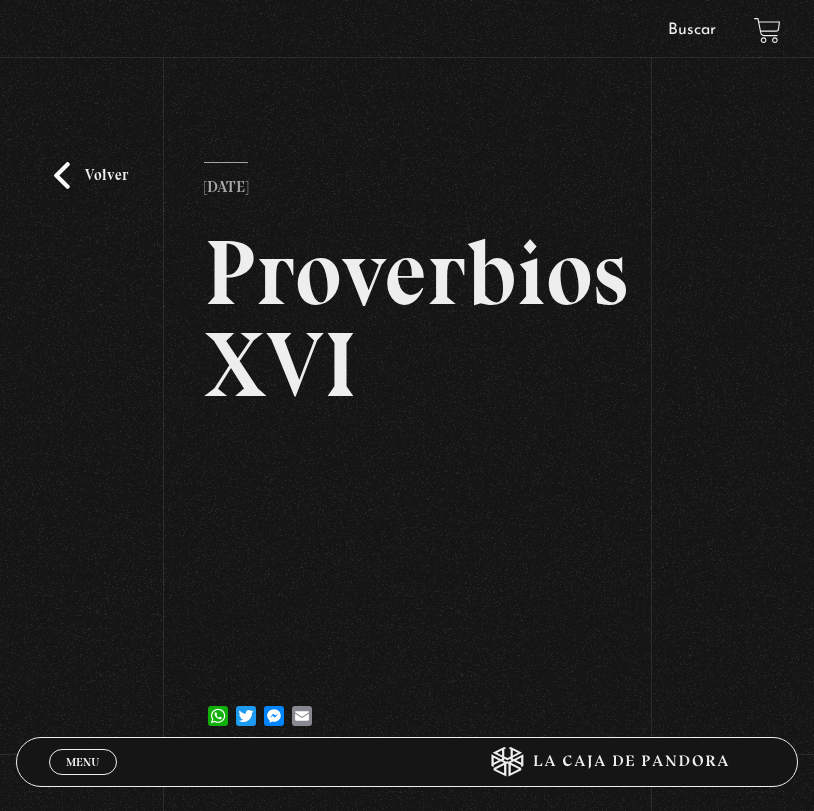 scroll, scrollTop: 0, scrollLeft: 0, axis: both 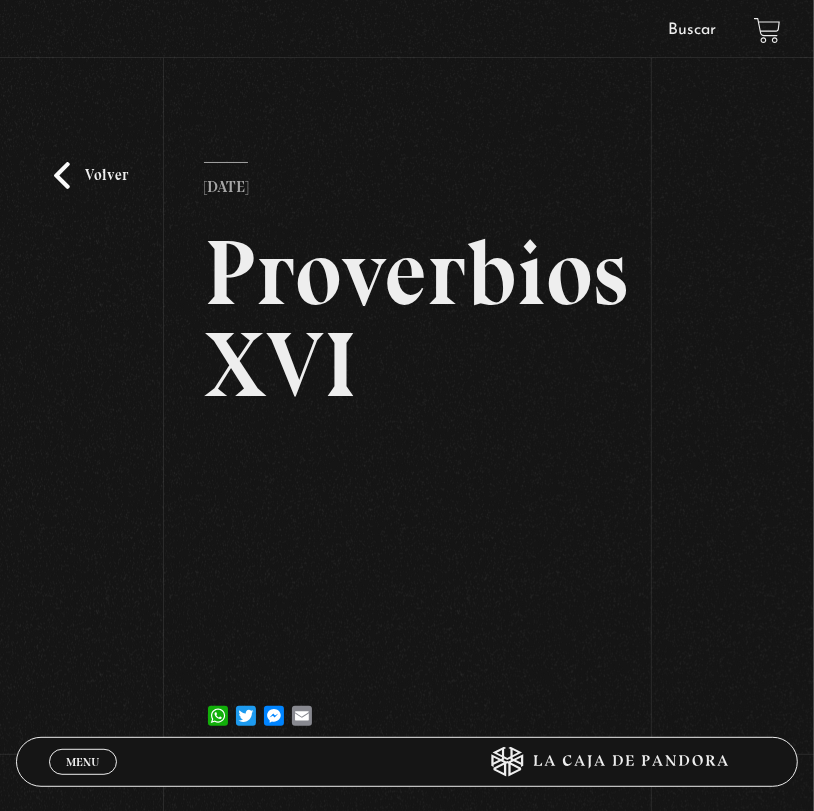 click on "Volver" at bounding box center (91, 175) 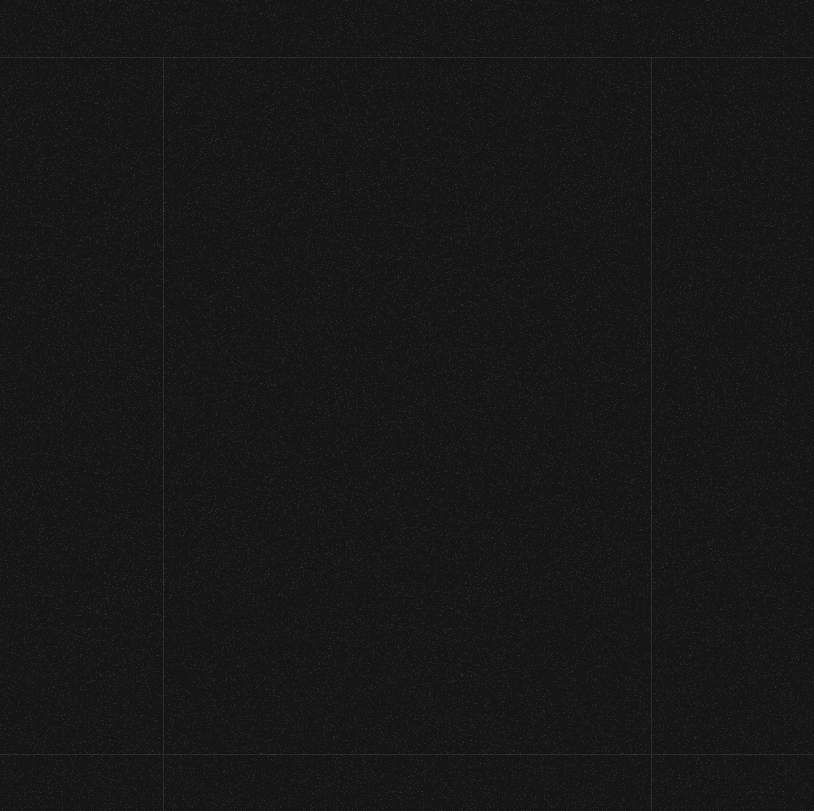scroll, scrollTop: 0, scrollLeft: 0, axis: both 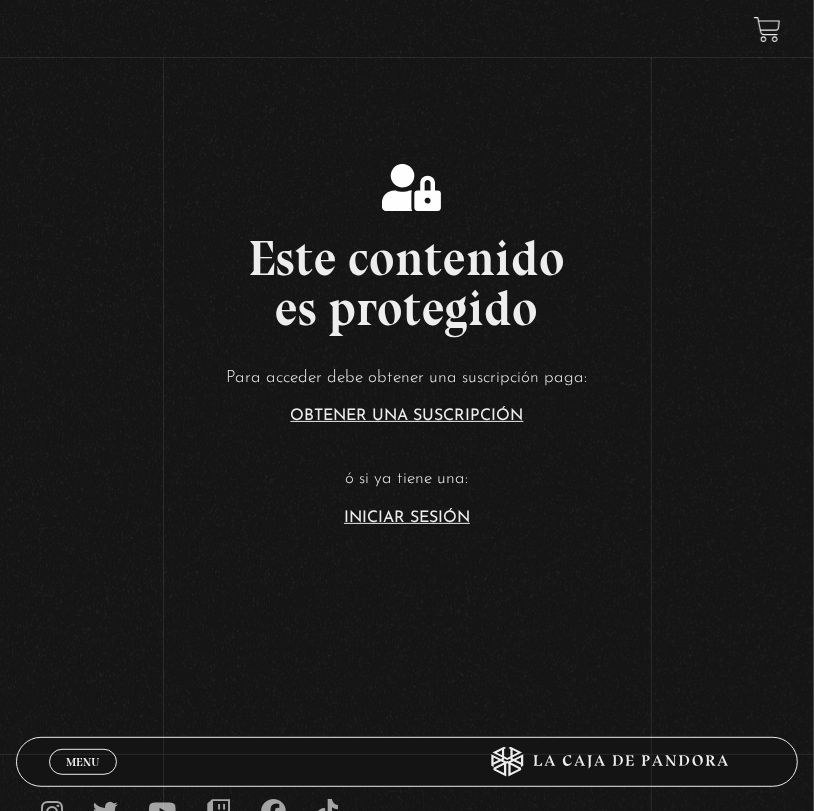 click on "Iniciar Sesión" at bounding box center [407, 518] 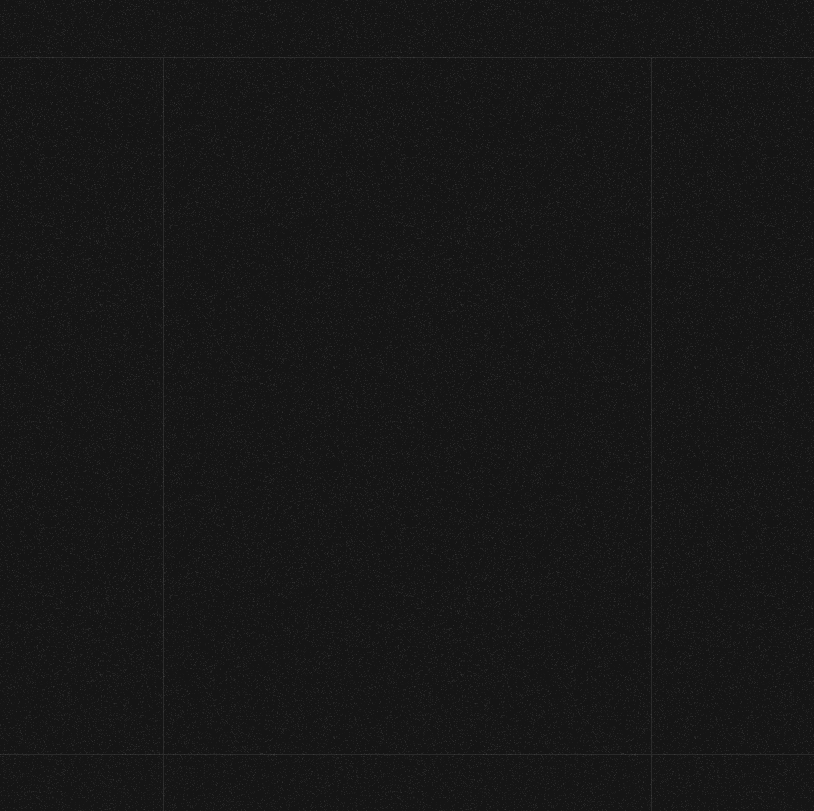 scroll, scrollTop: 0, scrollLeft: 0, axis: both 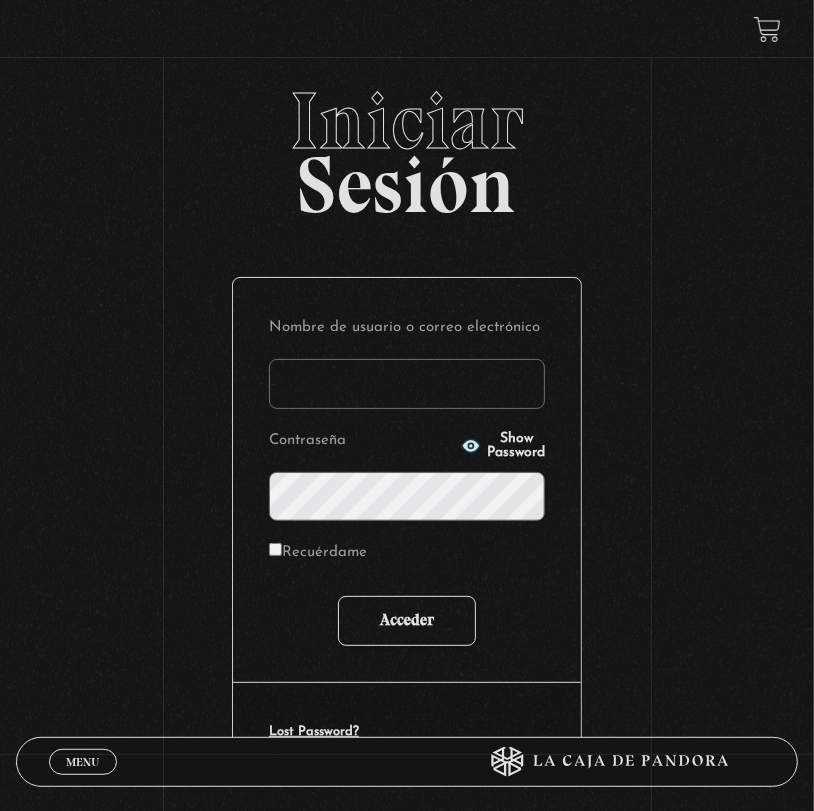 type on "[EMAIL]" 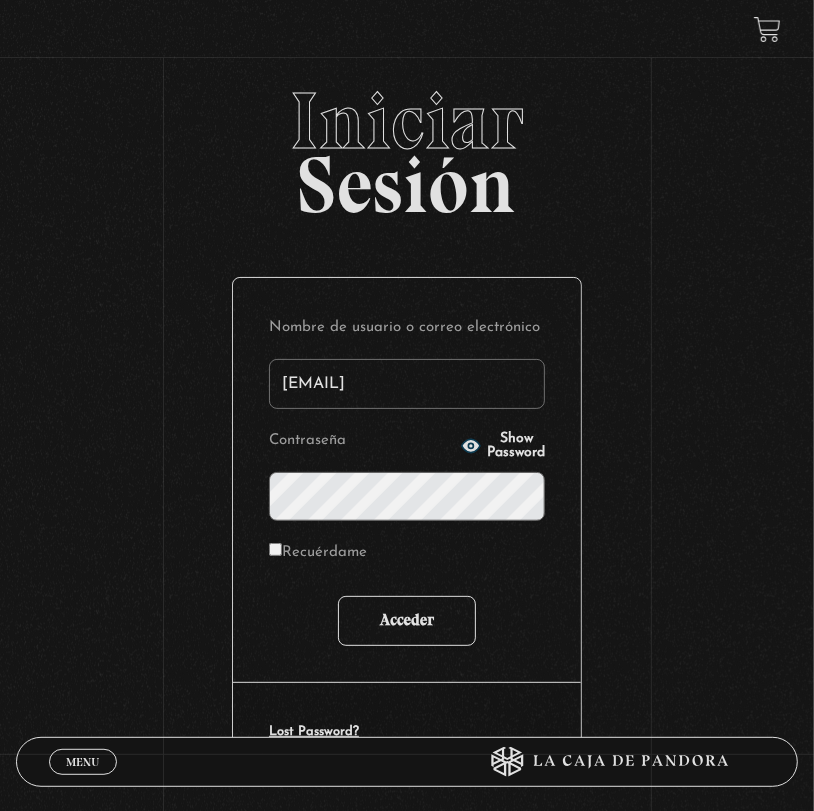 click on "Acceder" at bounding box center [407, 621] 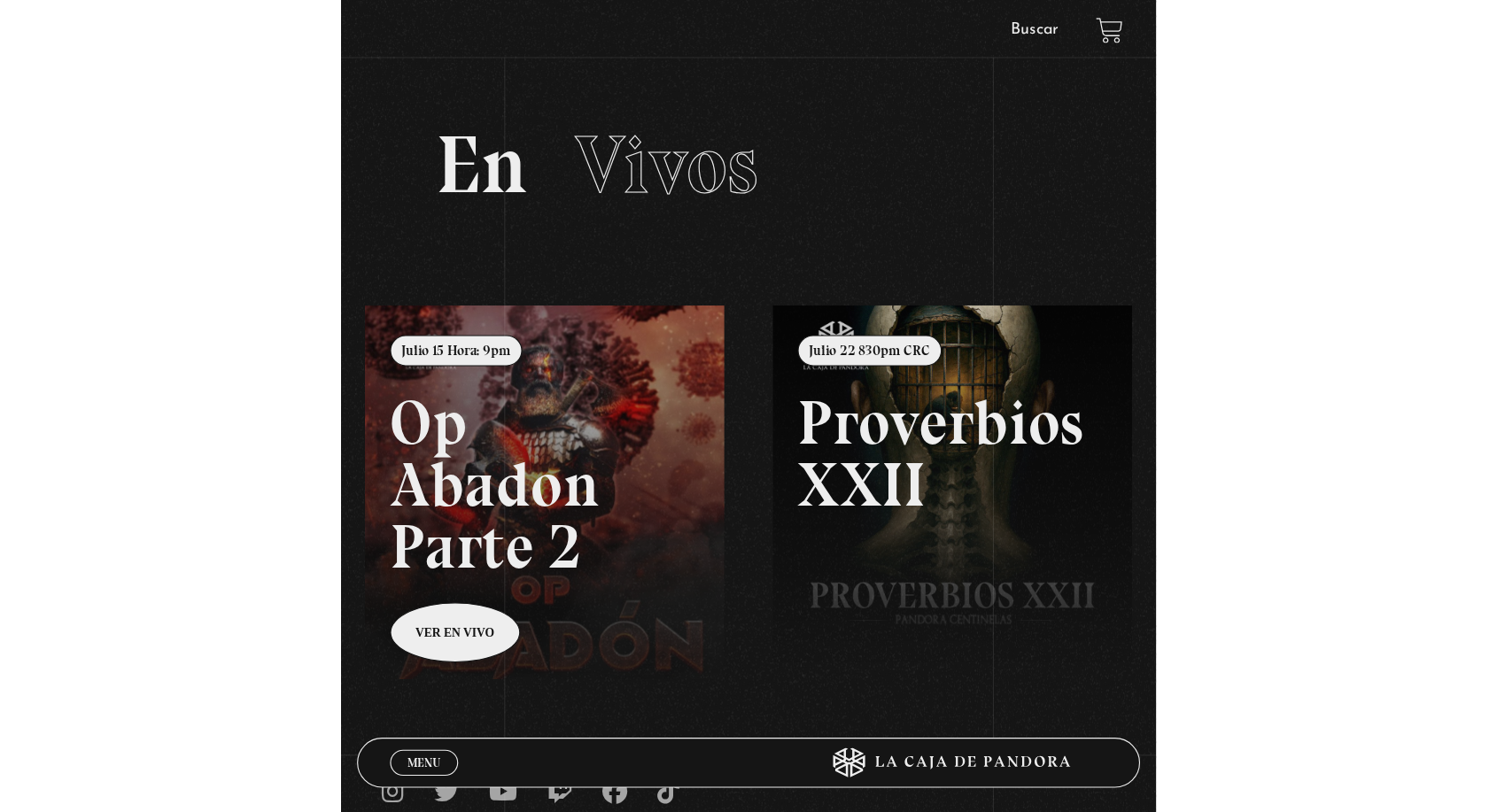 scroll, scrollTop: 0, scrollLeft: 0, axis: both 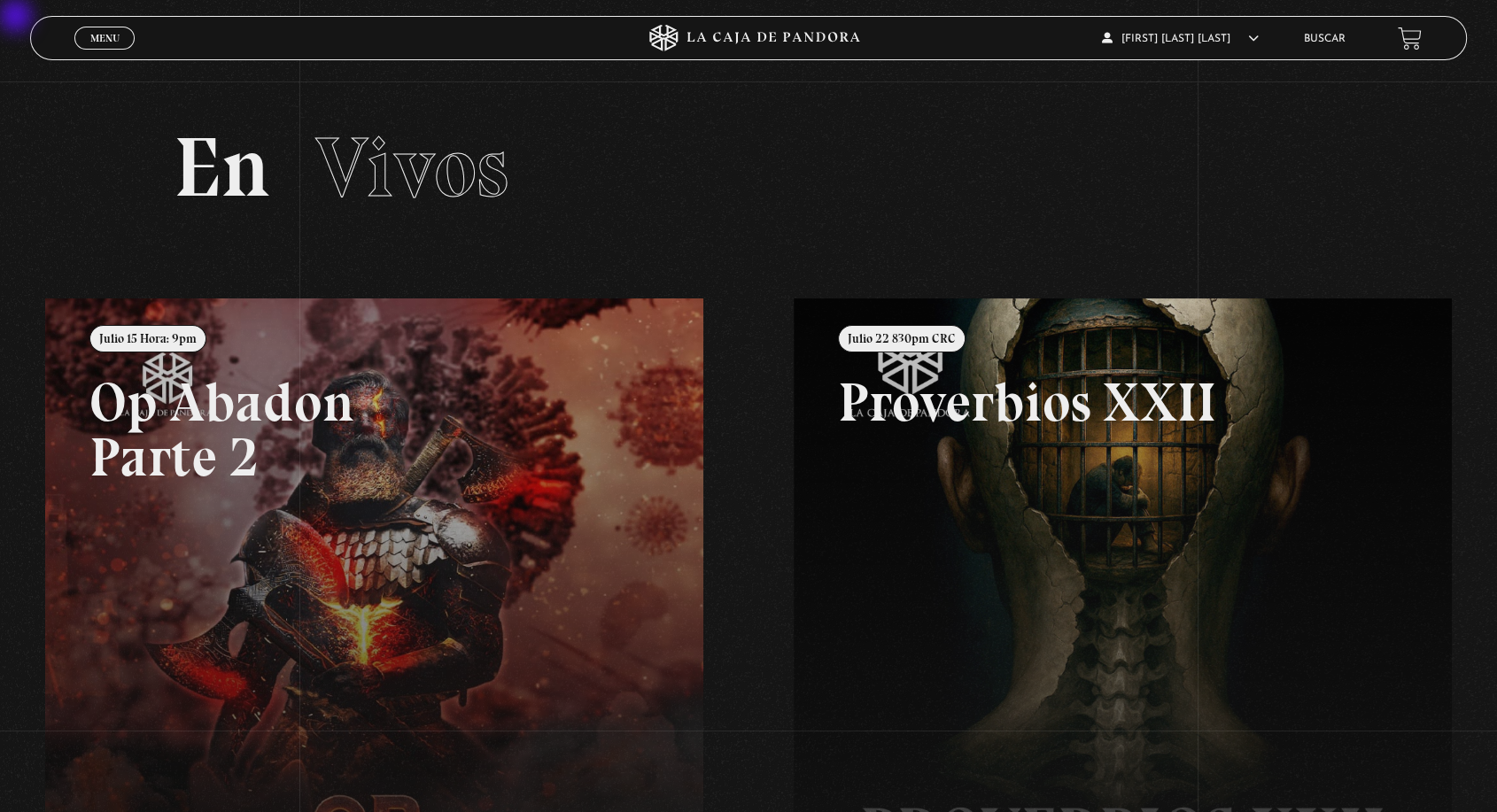 click on "Menu" at bounding box center (105, 38) 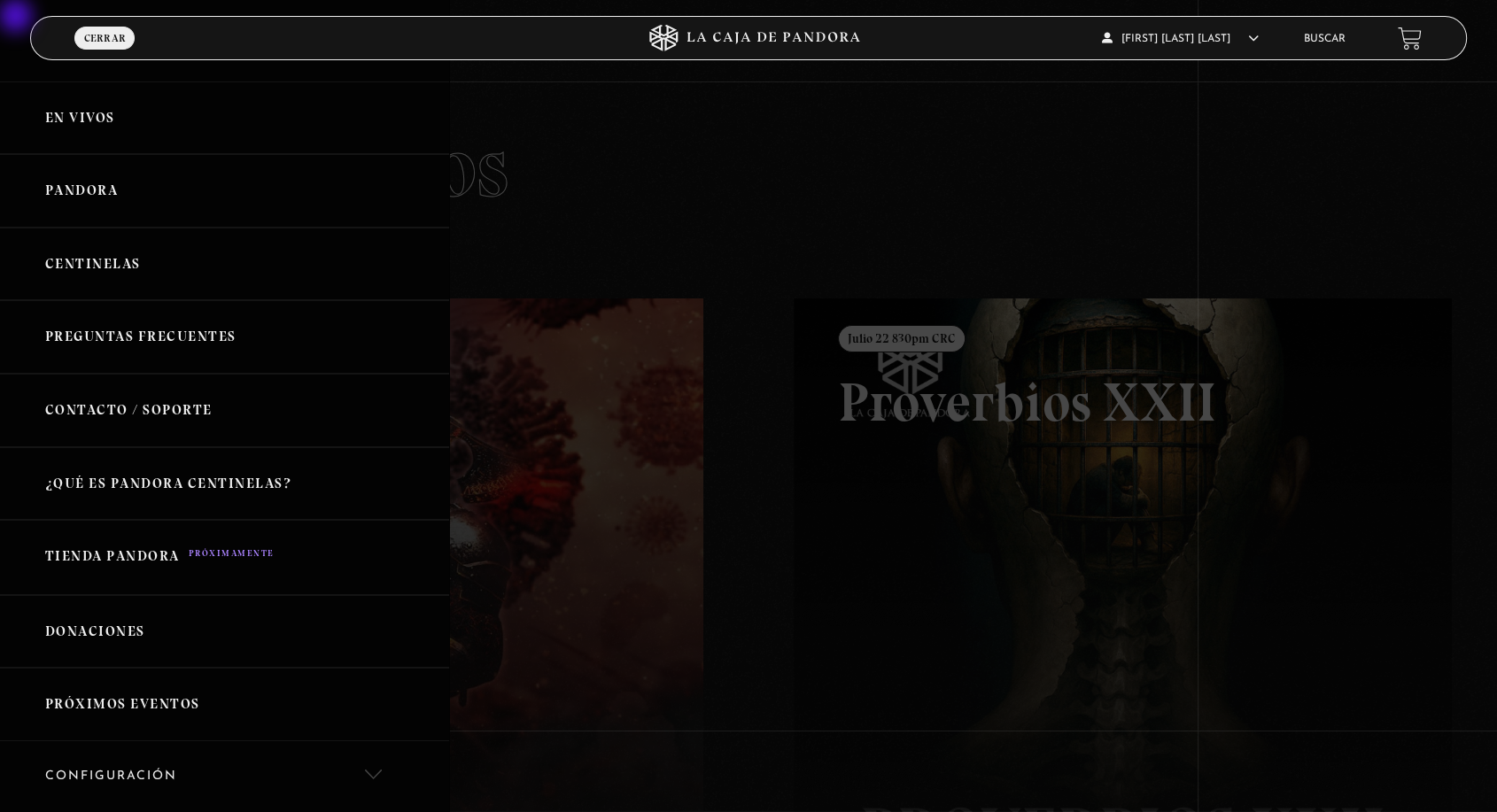 click on "Centinelas" at bounding box center (224, 264) 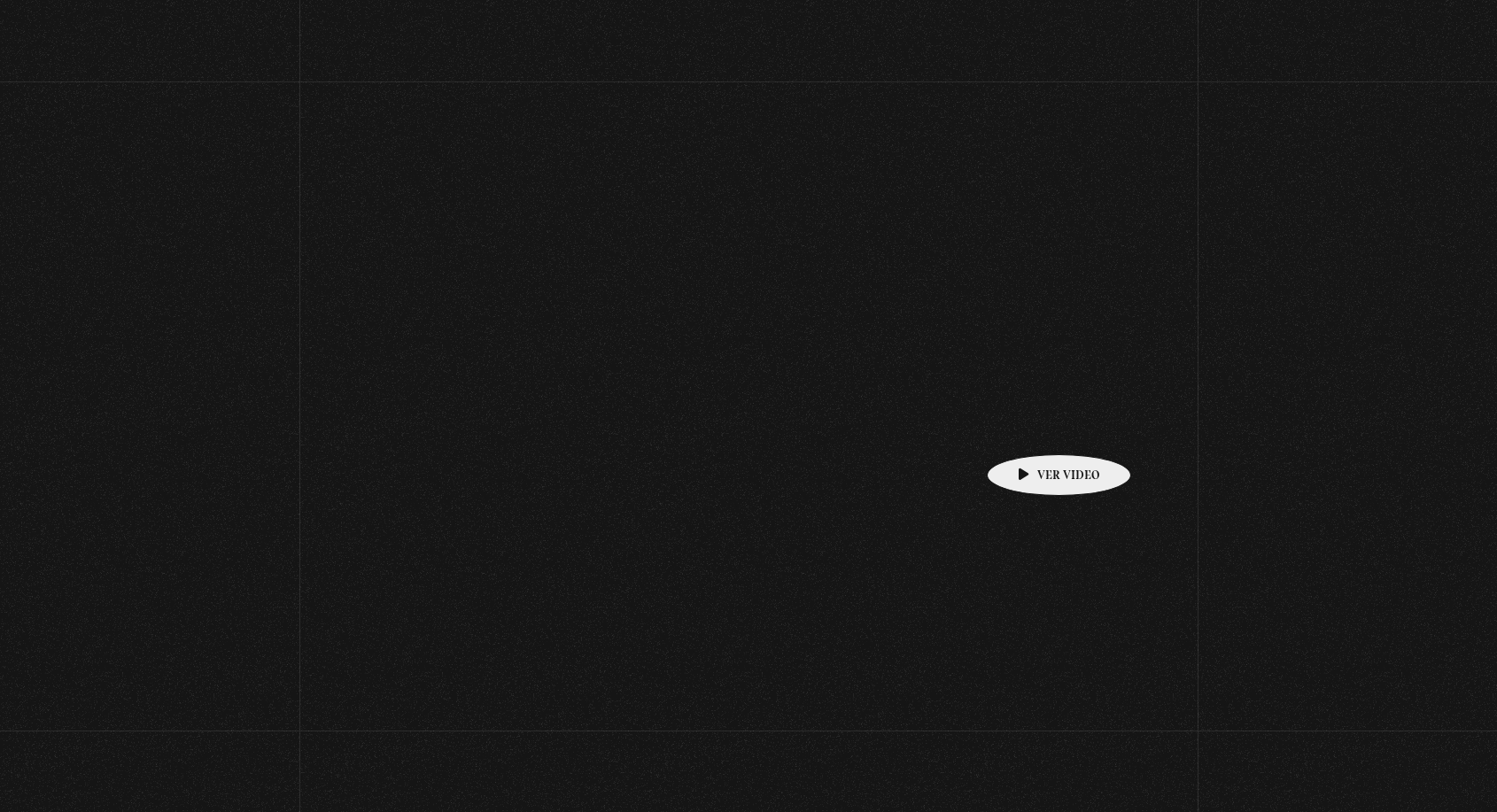 scroll, scrollTop: 0, scrollLeft: 0, axis: both 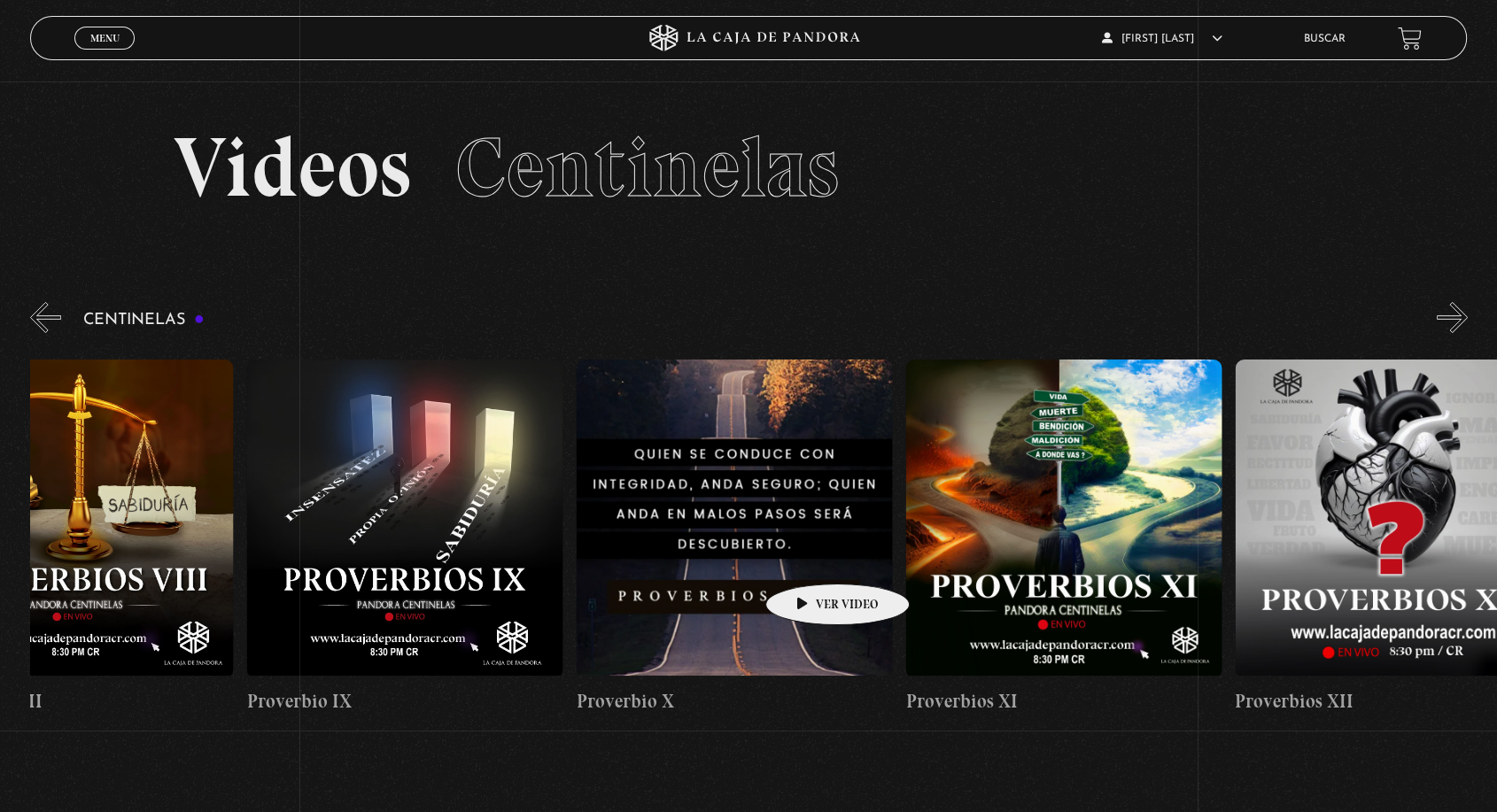drag, startPoint x: 1319, startPoint y: 525, endPoint x: 550, endPoint y: 561, distance: 769.8422 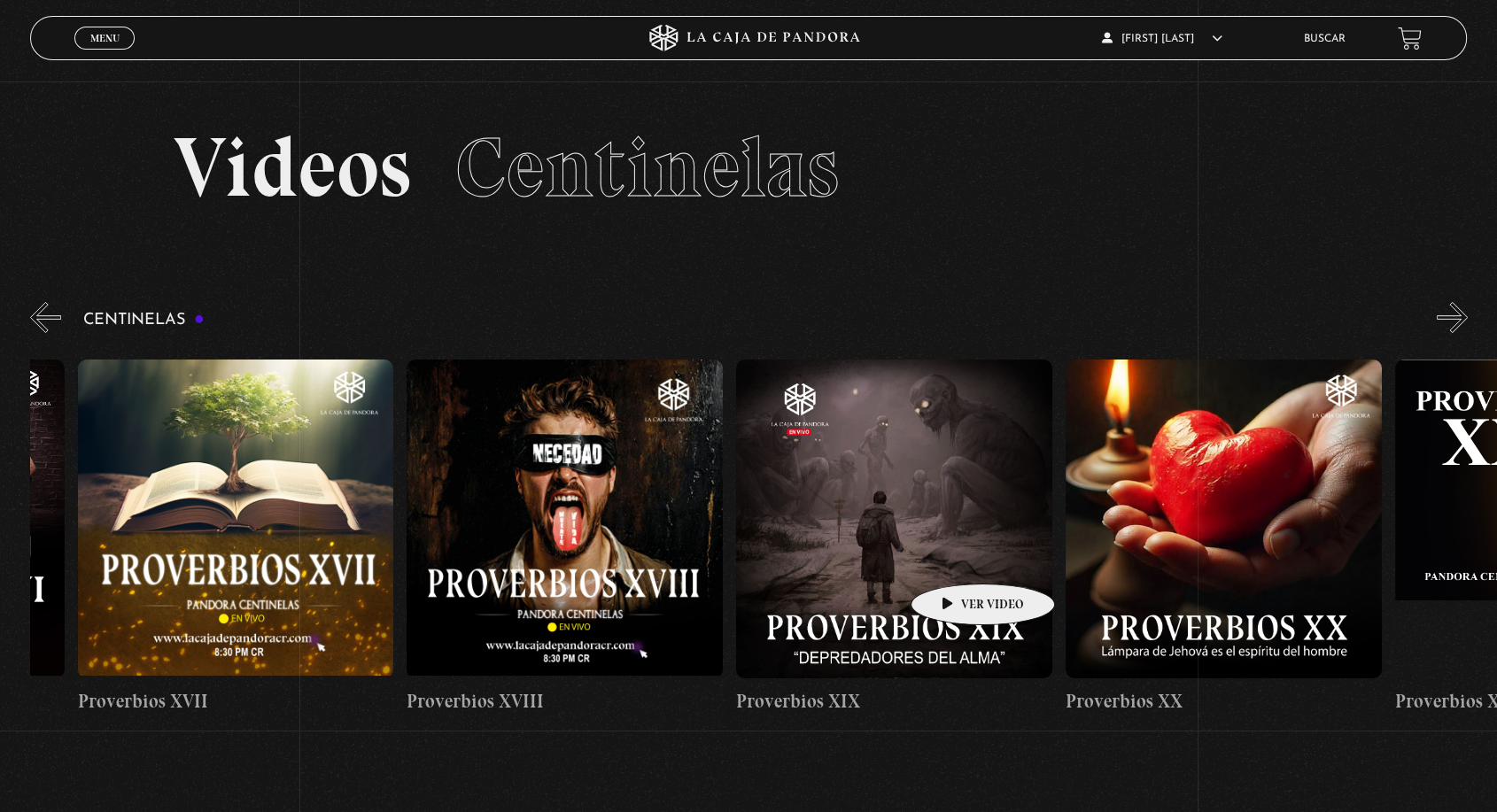 drag, startPoint x: 1391, startPoint y: 539, endPoint x: 886, endPoint y: 560, distance: 505.43645 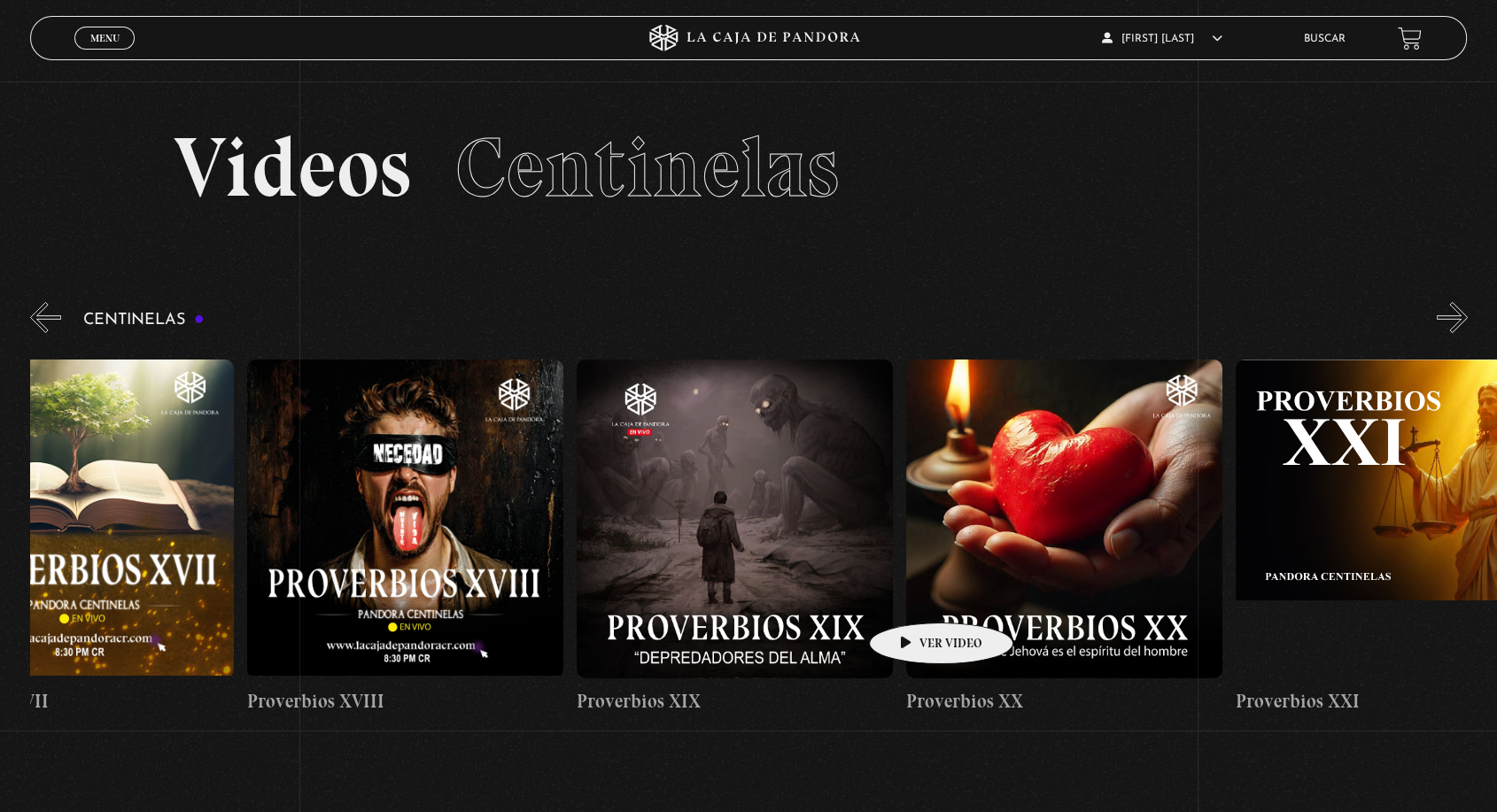 scroll, scrollTop: 0, scrollLeft: 8437, axis: horizontal 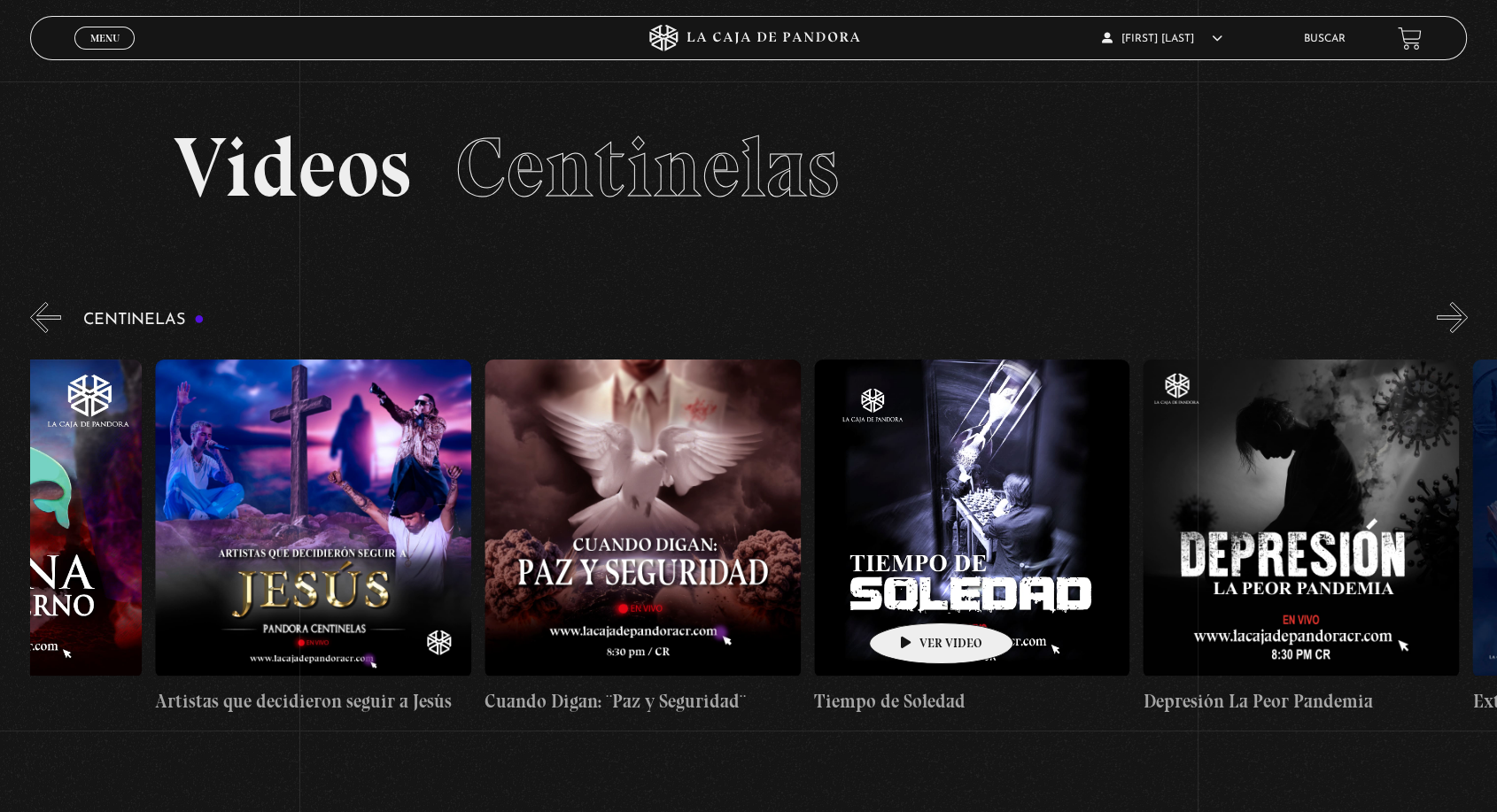 drag, startPoint x: 1312, startPoint y: 553, endPoint x: 898, endPoint y: 594, distance: 416.02524 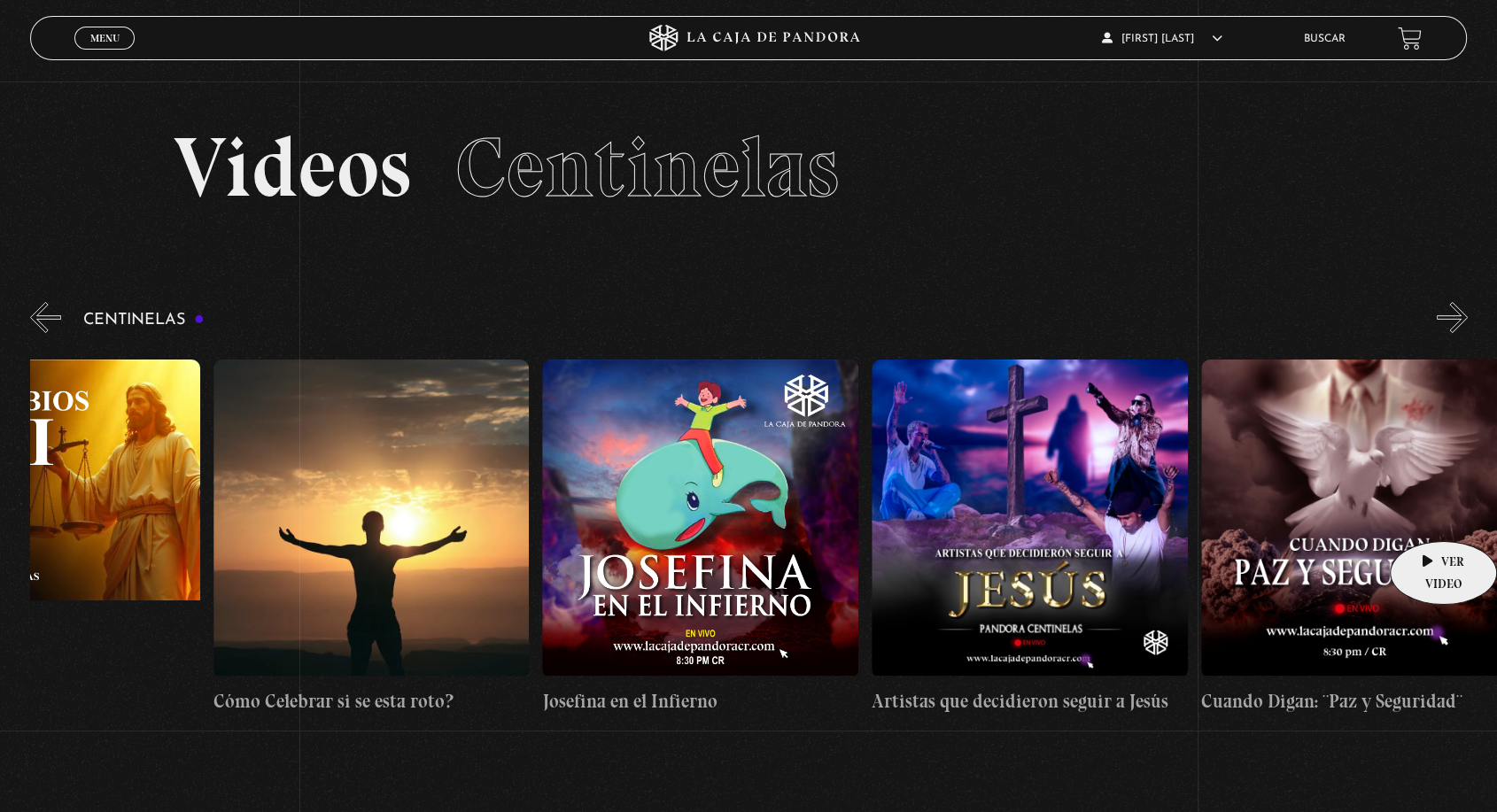 drag, startPoint x: 1294, startPoint y: 519, endPoint x: 1443, endPoint y: 512, distance: 149.16434 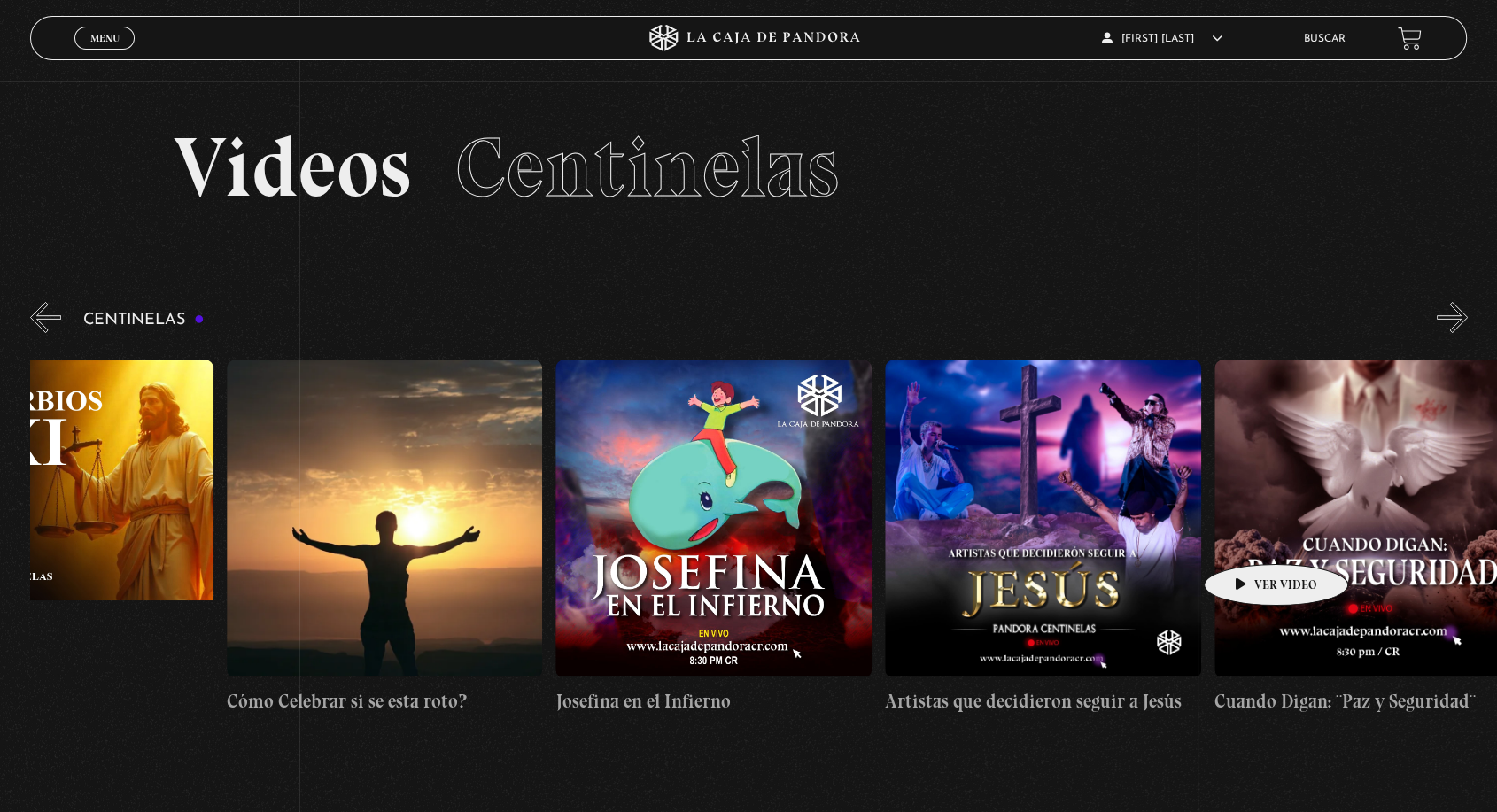 drag, startPoint x: 825, startPoint y: 537, endPoint x: 1265, endPoint y: 537, distance: 440 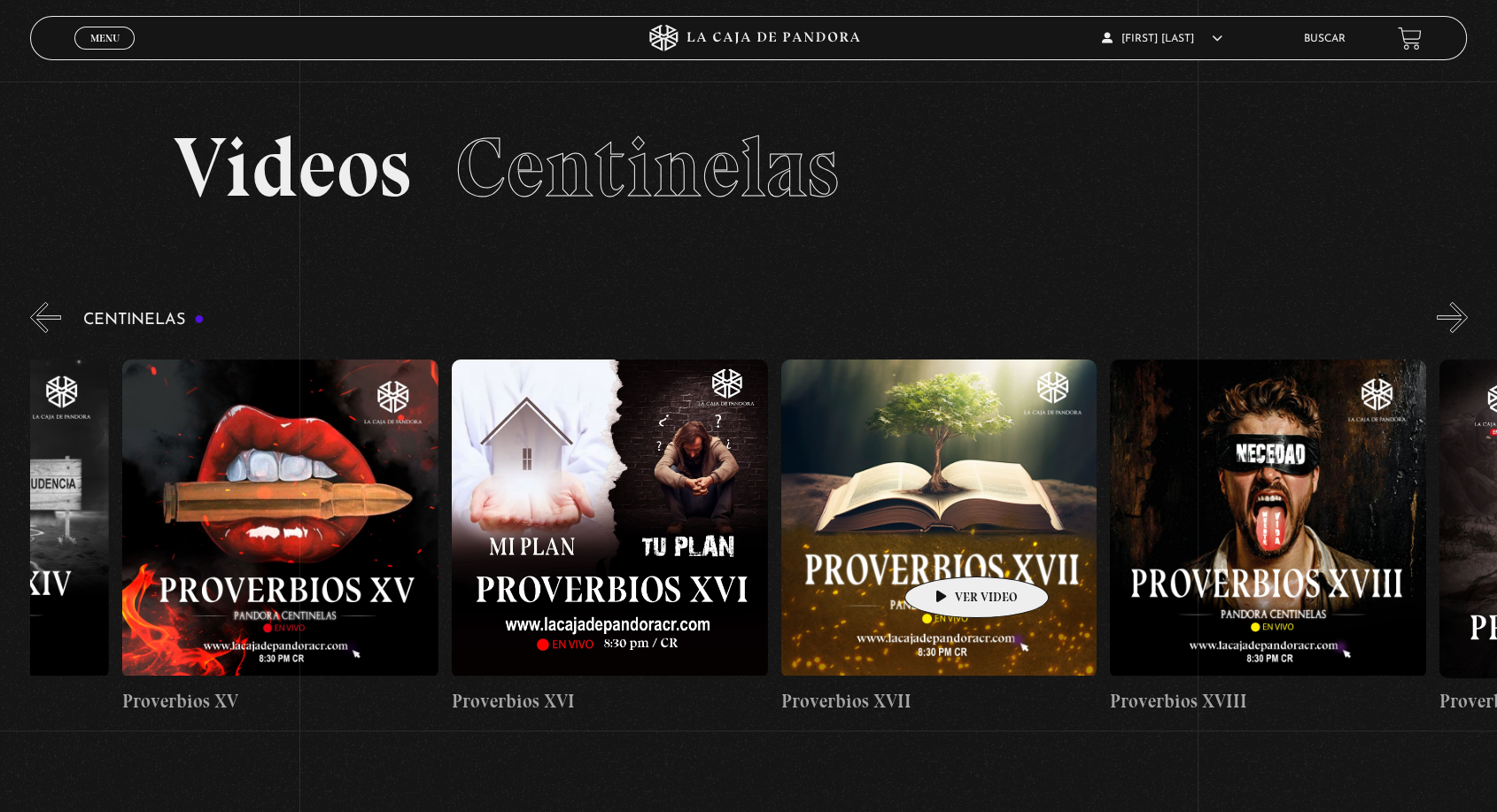 drag, startPoint x: 960, startPoint y: 550, endPoint x: 1188, endPoint y: 550, distance: 228 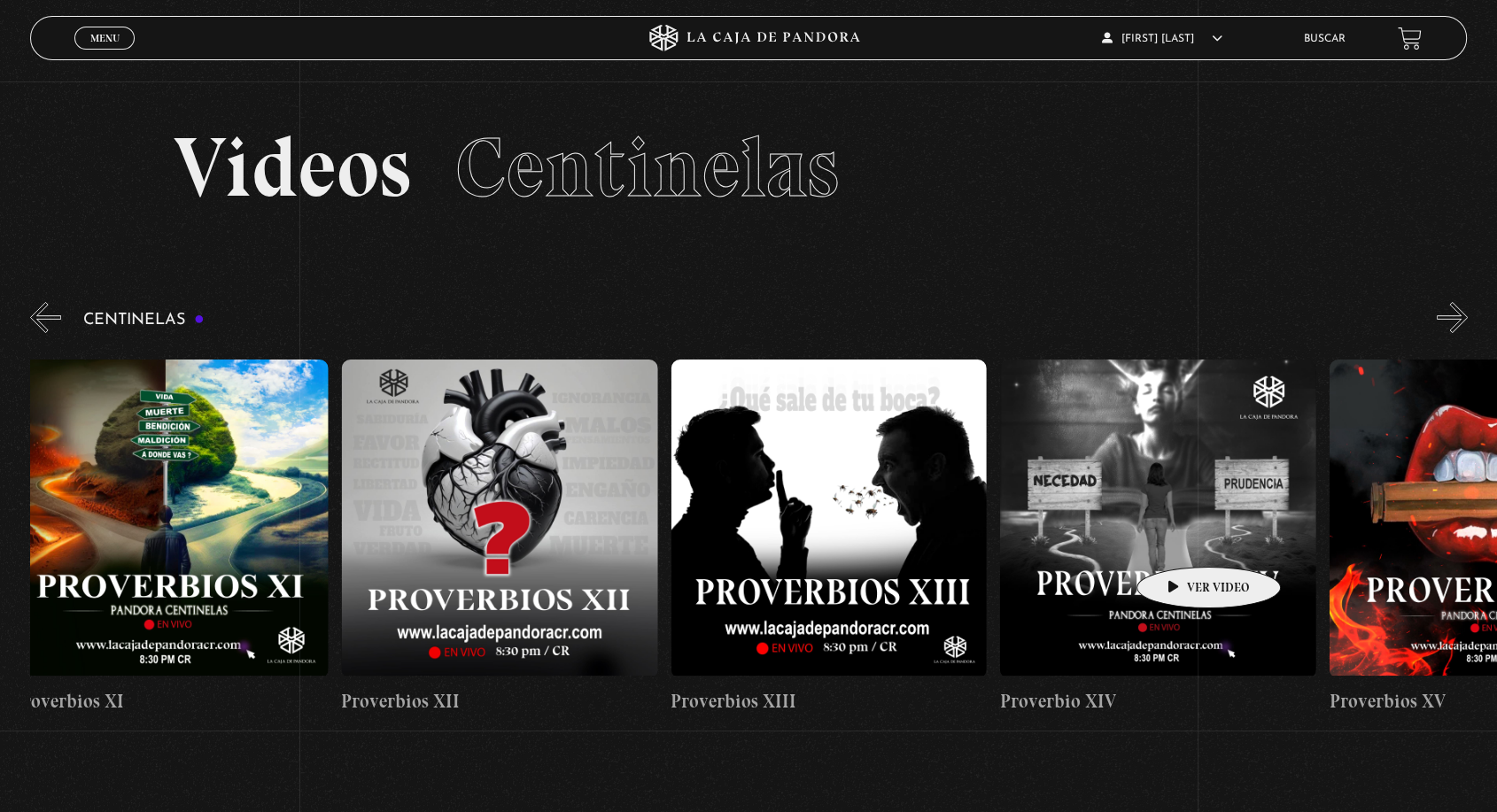 scroll, scrollTop: 0, scrollLeft: 5428, axis: horizontal 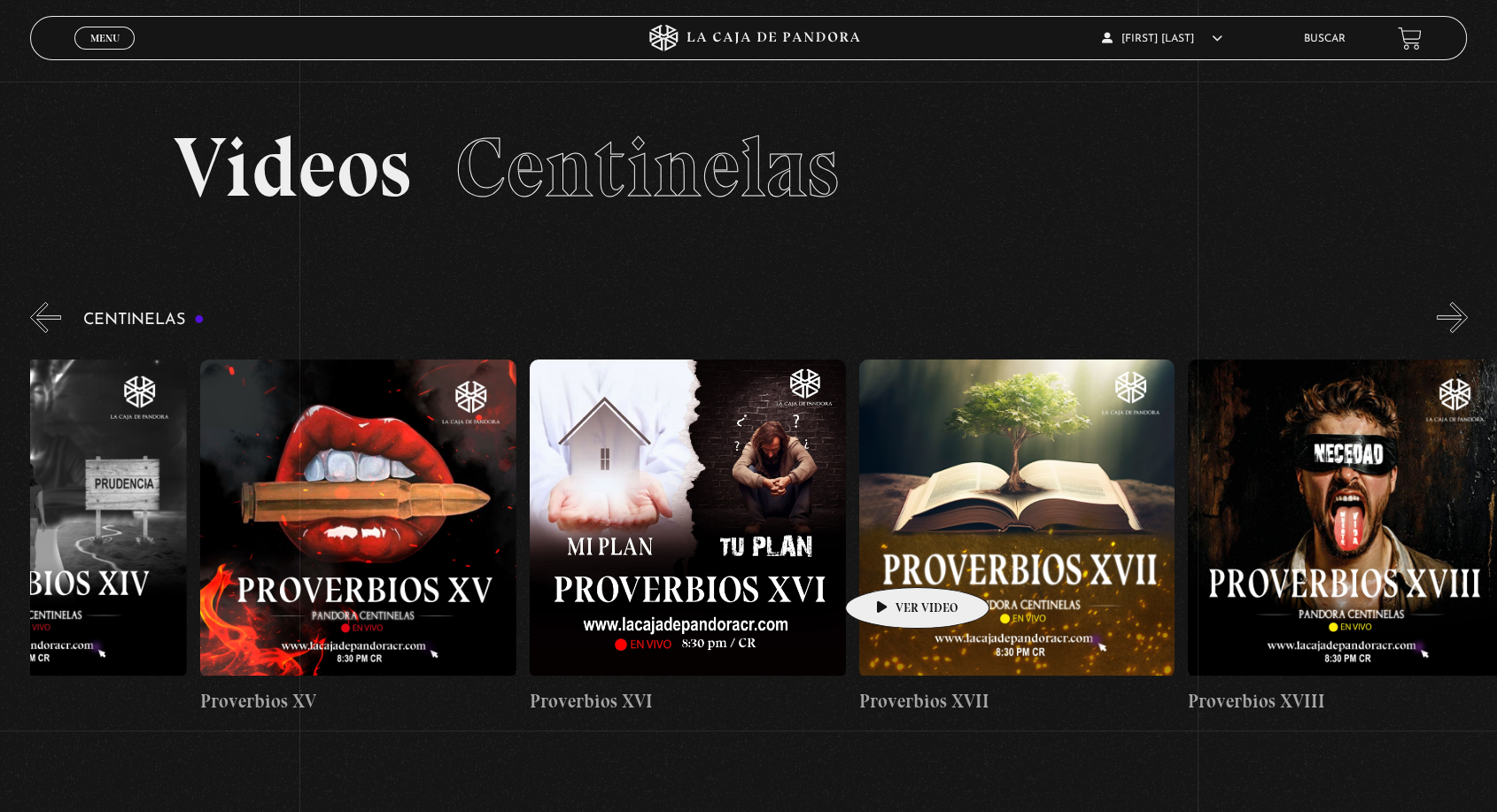 drag, startPoint x: 1181, startPoint y: 540, endPoint x: 889, endPoint y: 561, distance: 292.75416 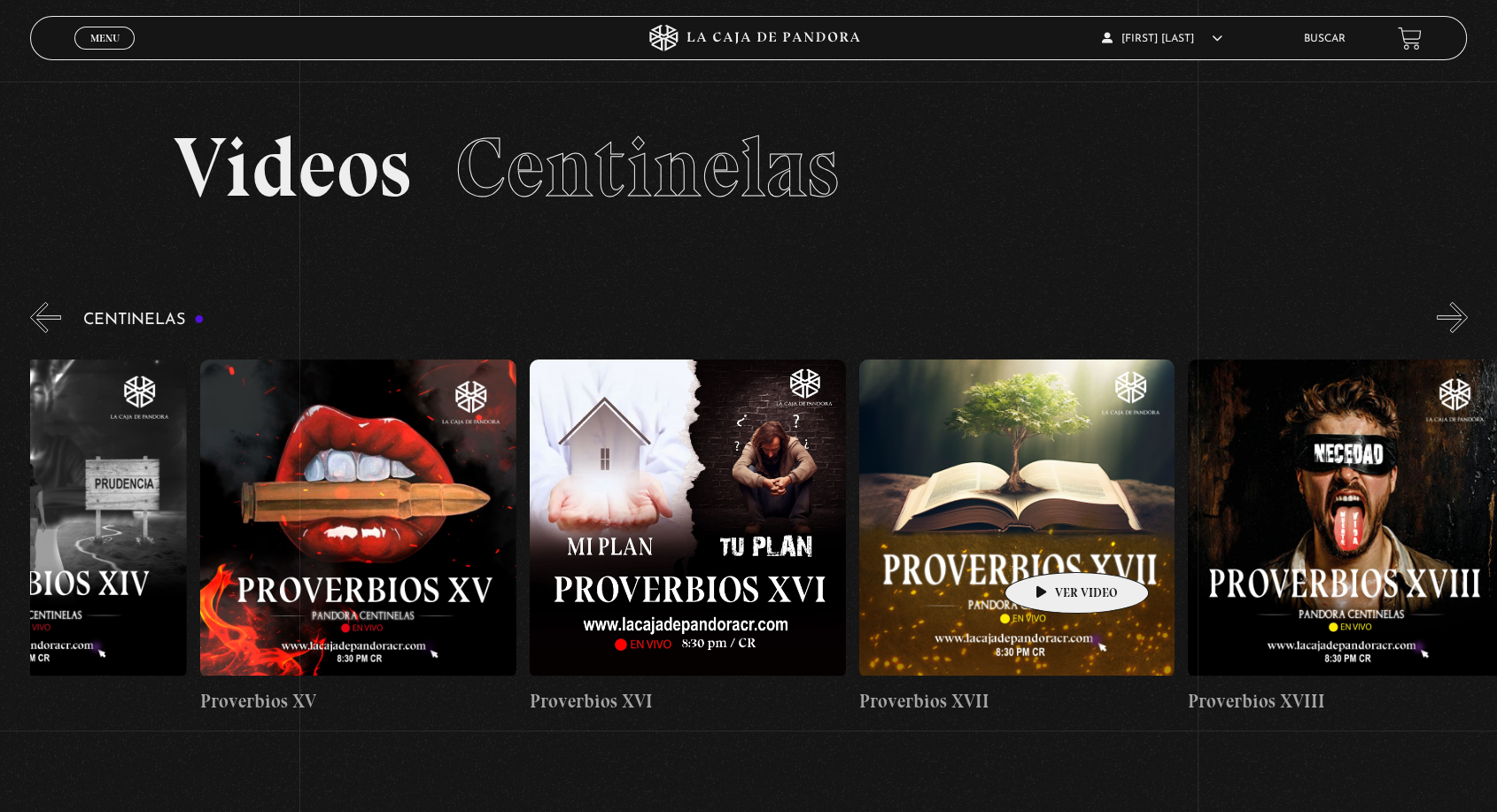 click at bounding box center (1017, 519) 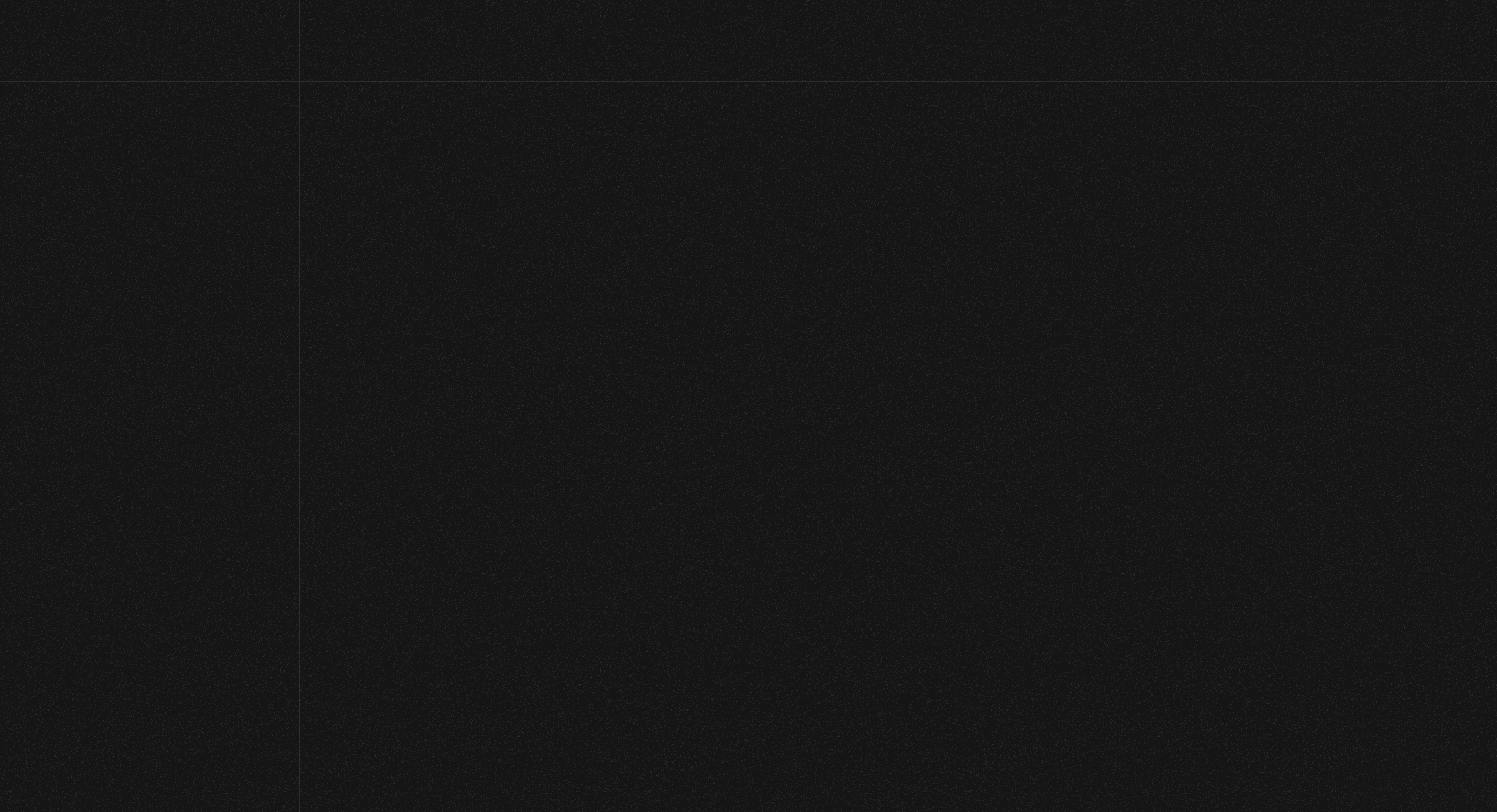 scroll, scrollTop: 0, scrollLeft: 0, axis: both 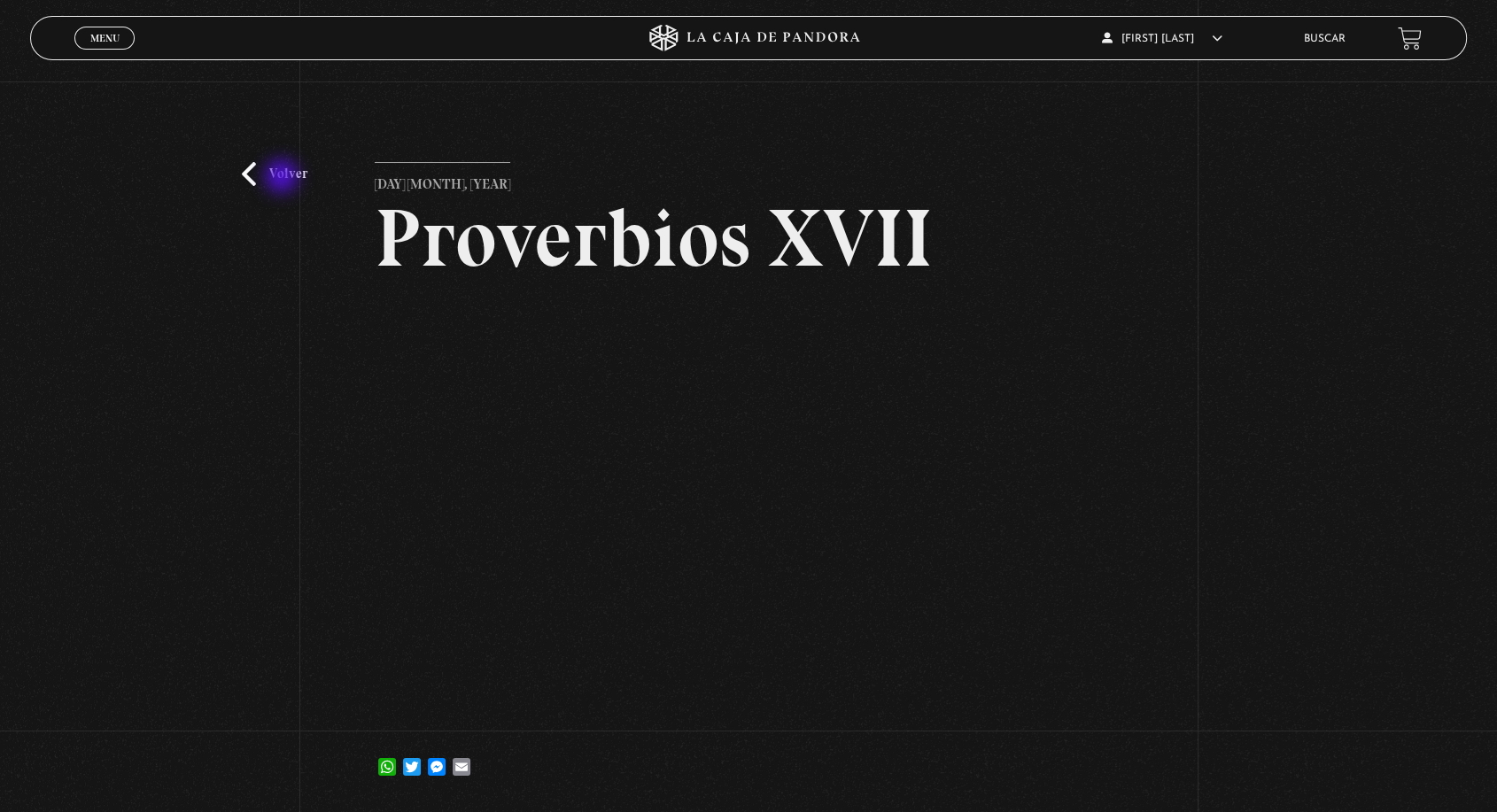 click on "Volver" at bounding box center [275, 174] 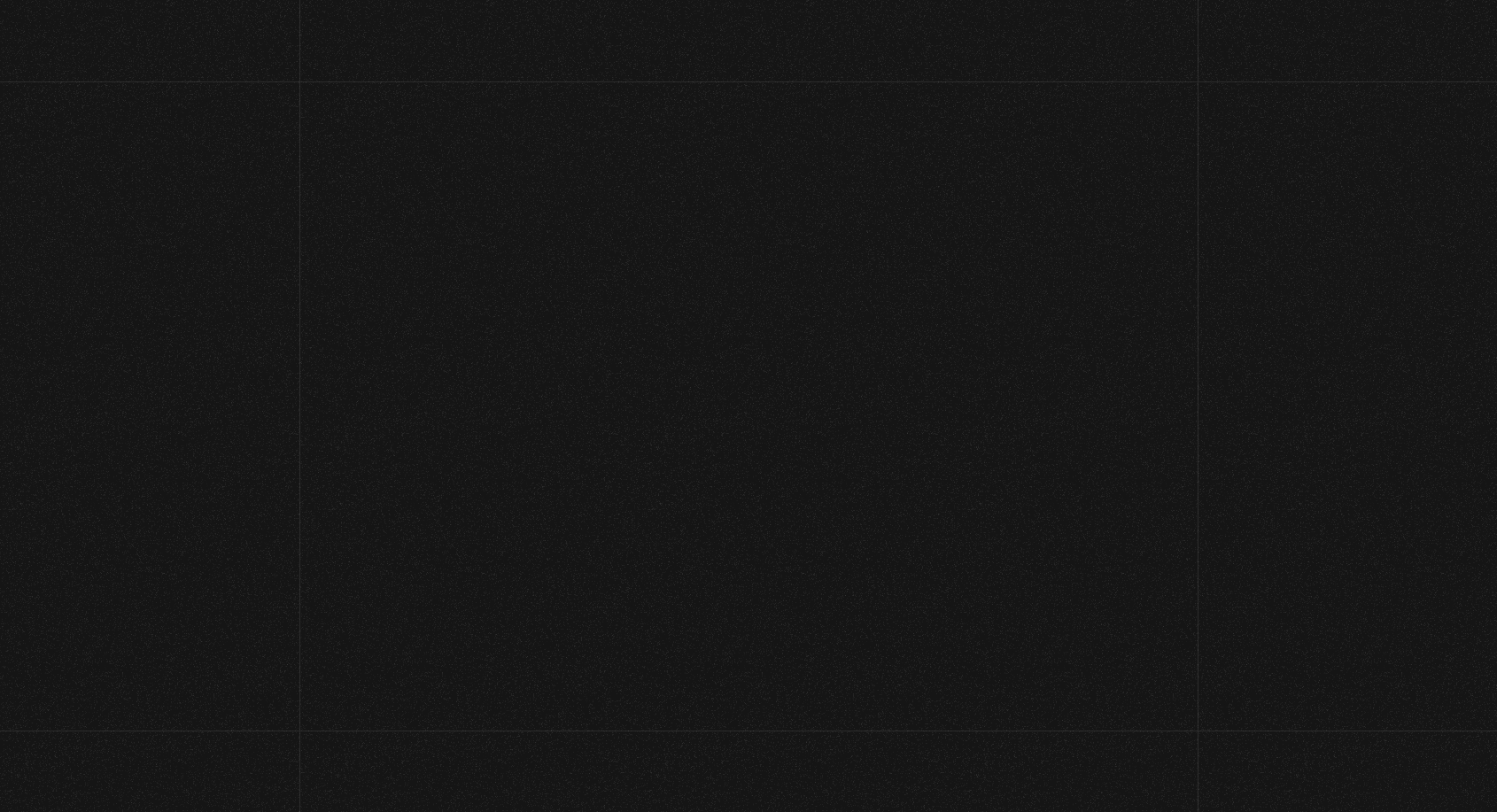 scroll, scrollTop: 0, scrollLeft: 0, axis: both 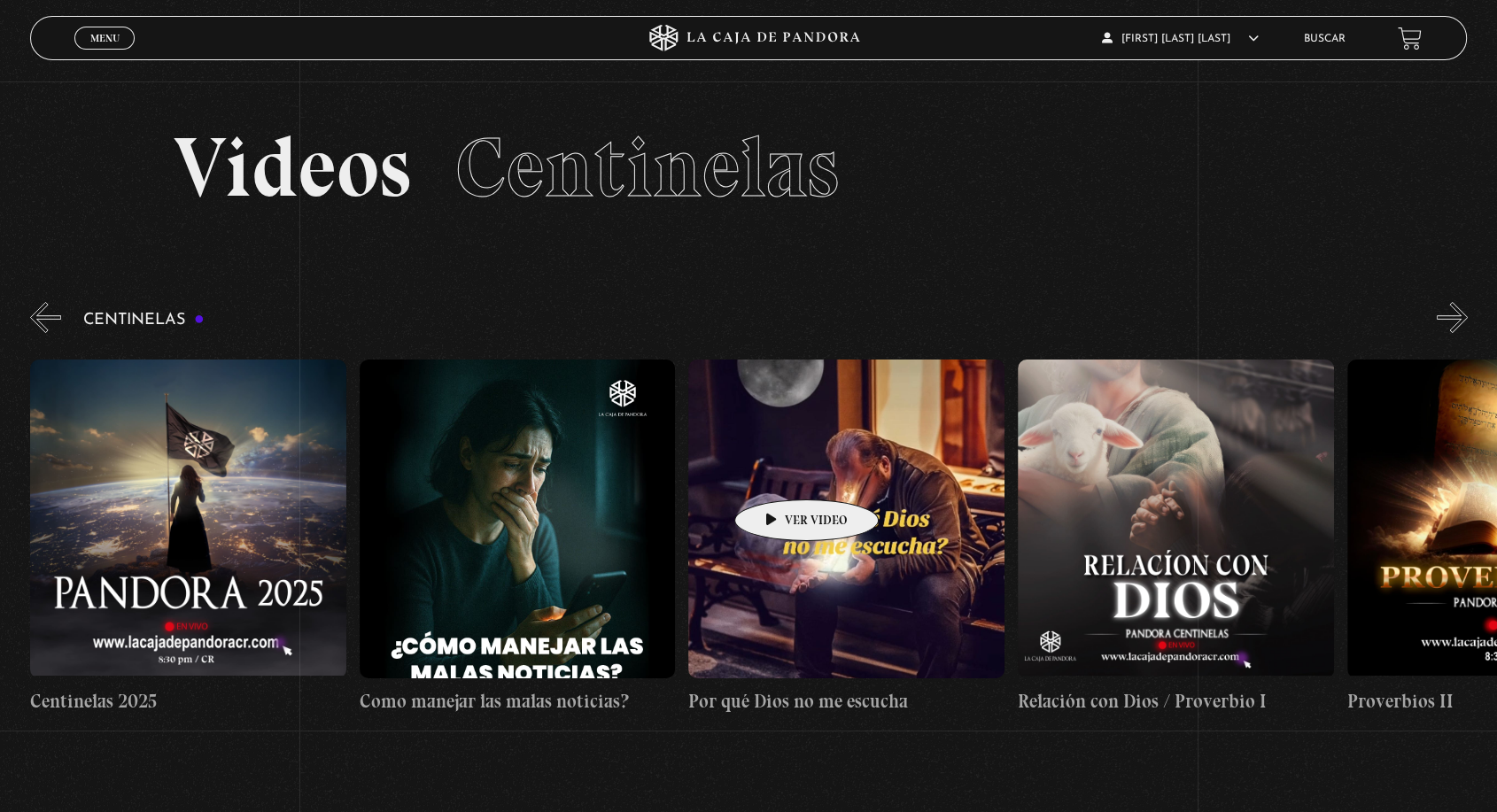 drag, startPoint x: 1277, startPoint y: 462, endPoint x: 643, endPoint y: 476, distance: 634.1546 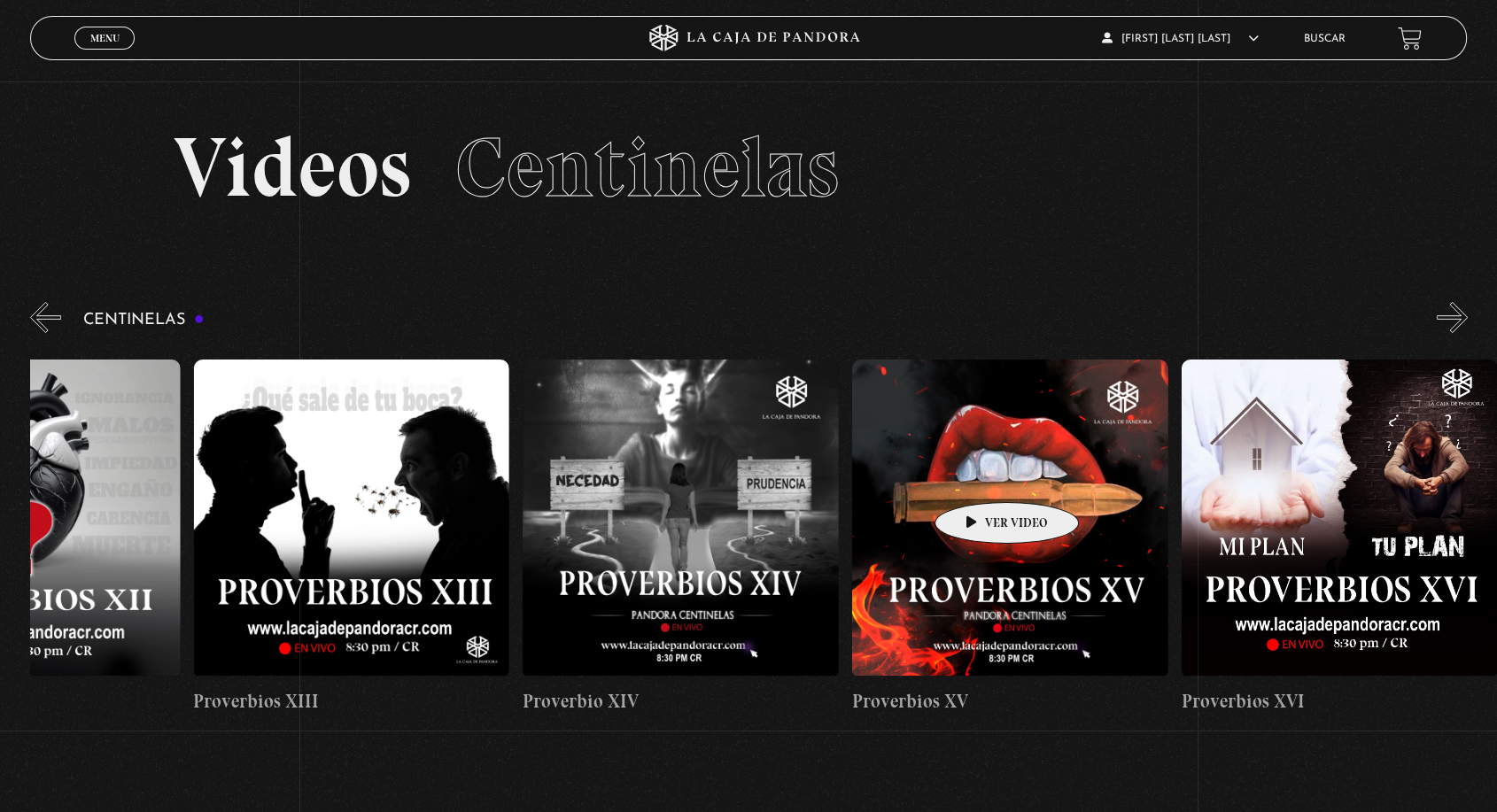 drag, startPoint x: 1260, startPoint y: 466, endPoint x: 888, endPoint y: 480, distance: 372.2633 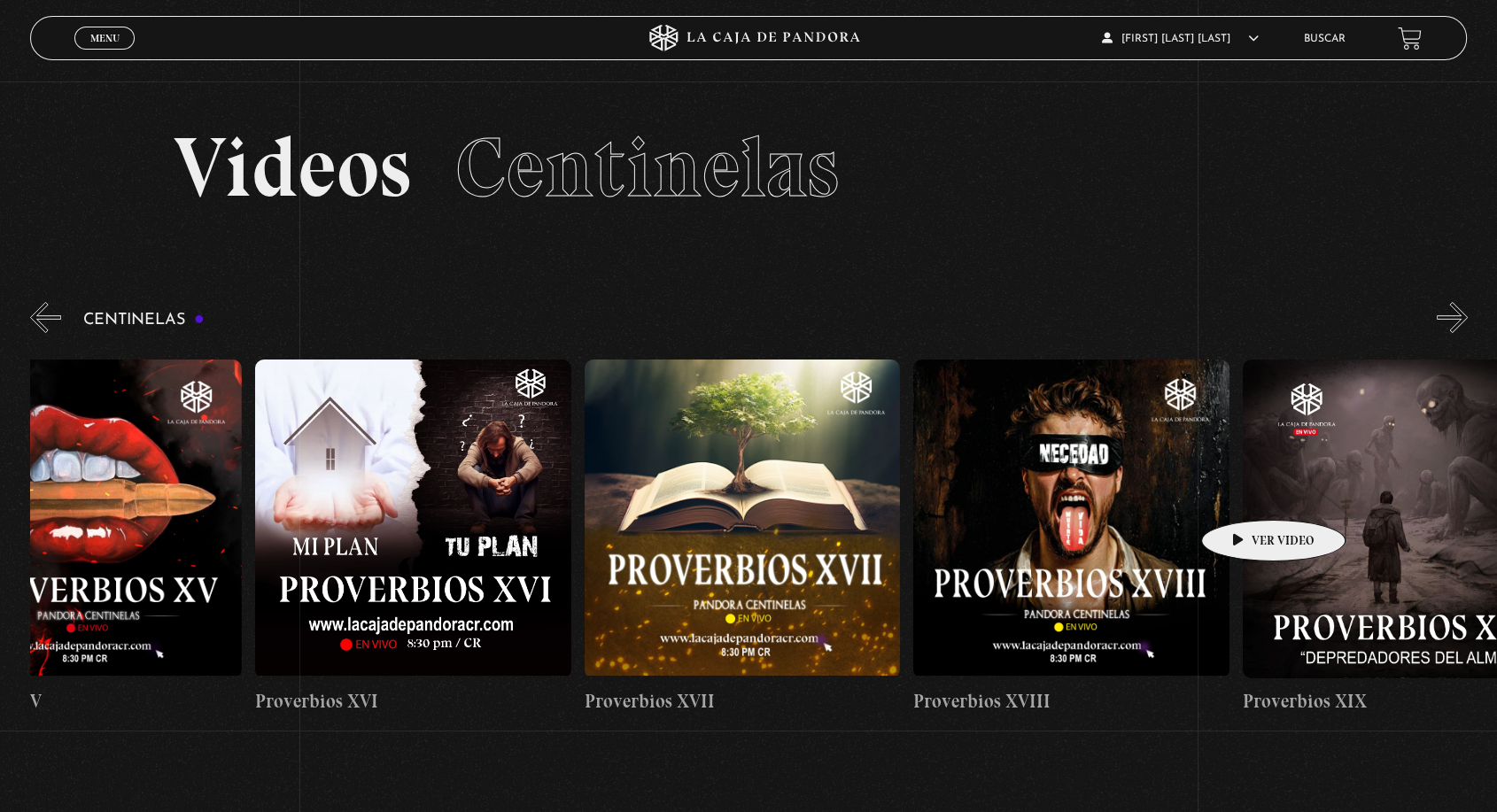 scroll, scrollTop: 0, scrollLeft: 5596, axis: horizontal 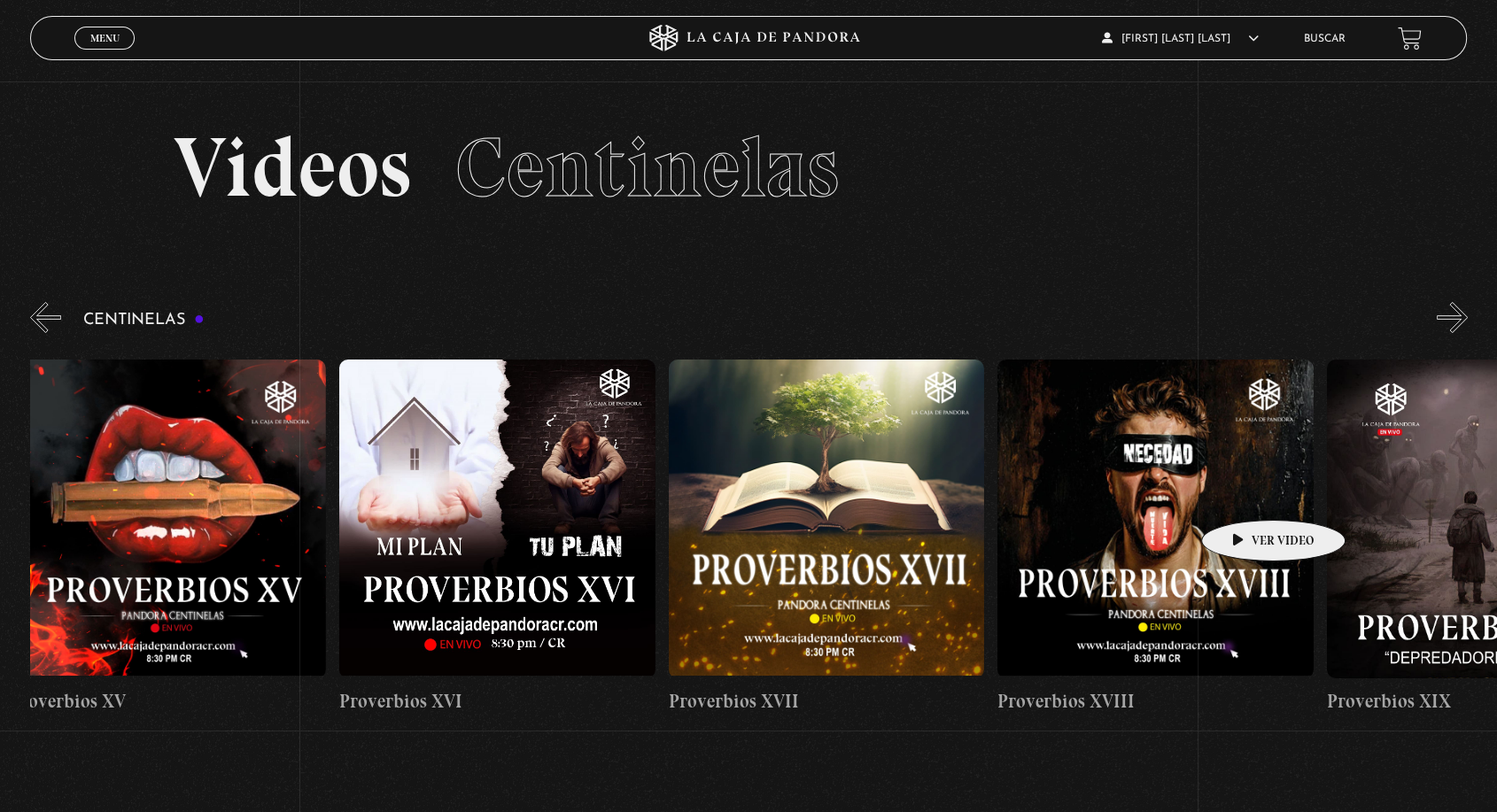 drag, startPoint x: 1349, startPoint y: 488, endPoint x: 1256, endPoint y: 491, distance: 93.04837 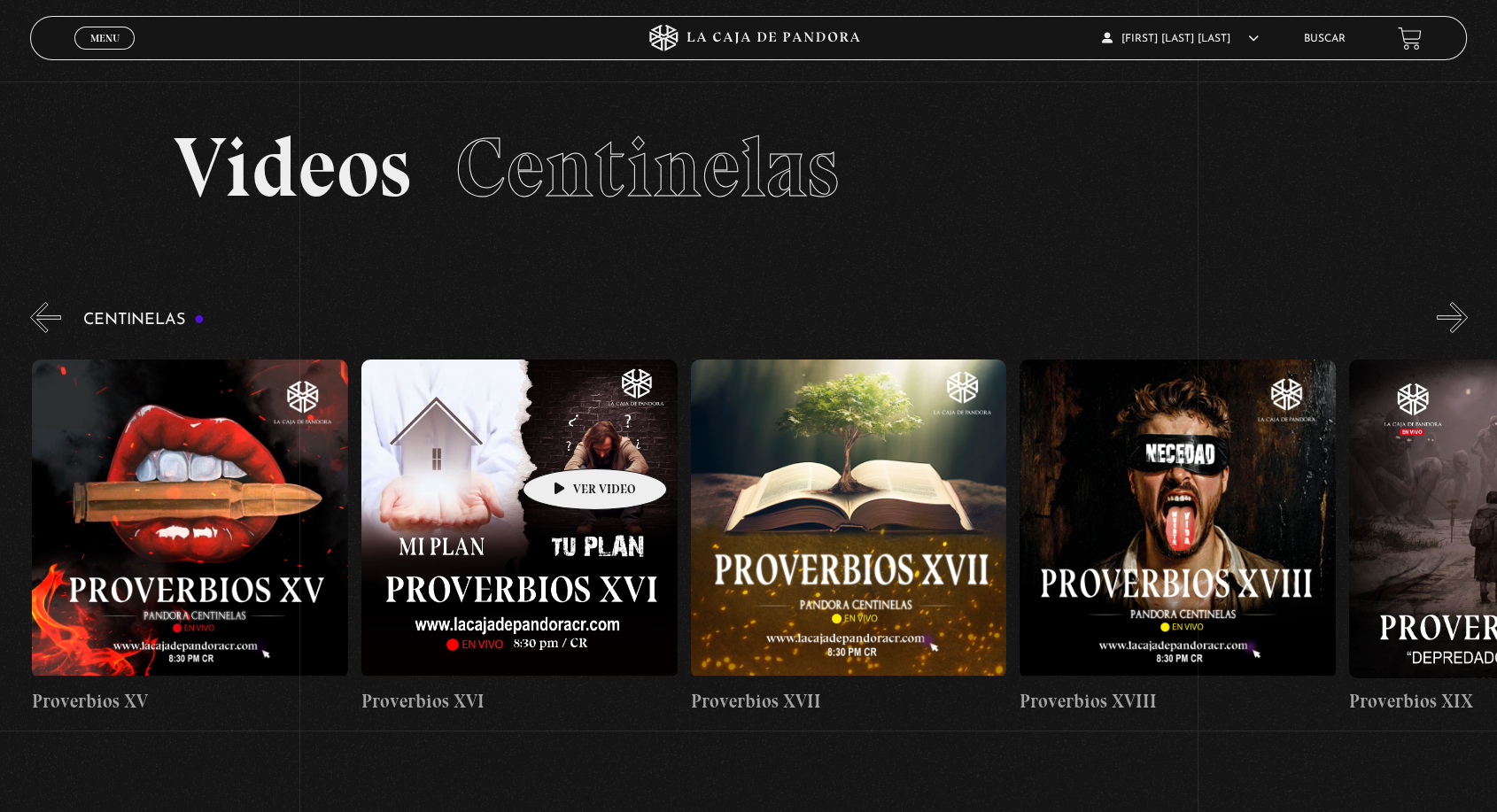 click at bounding box center (519, 519) 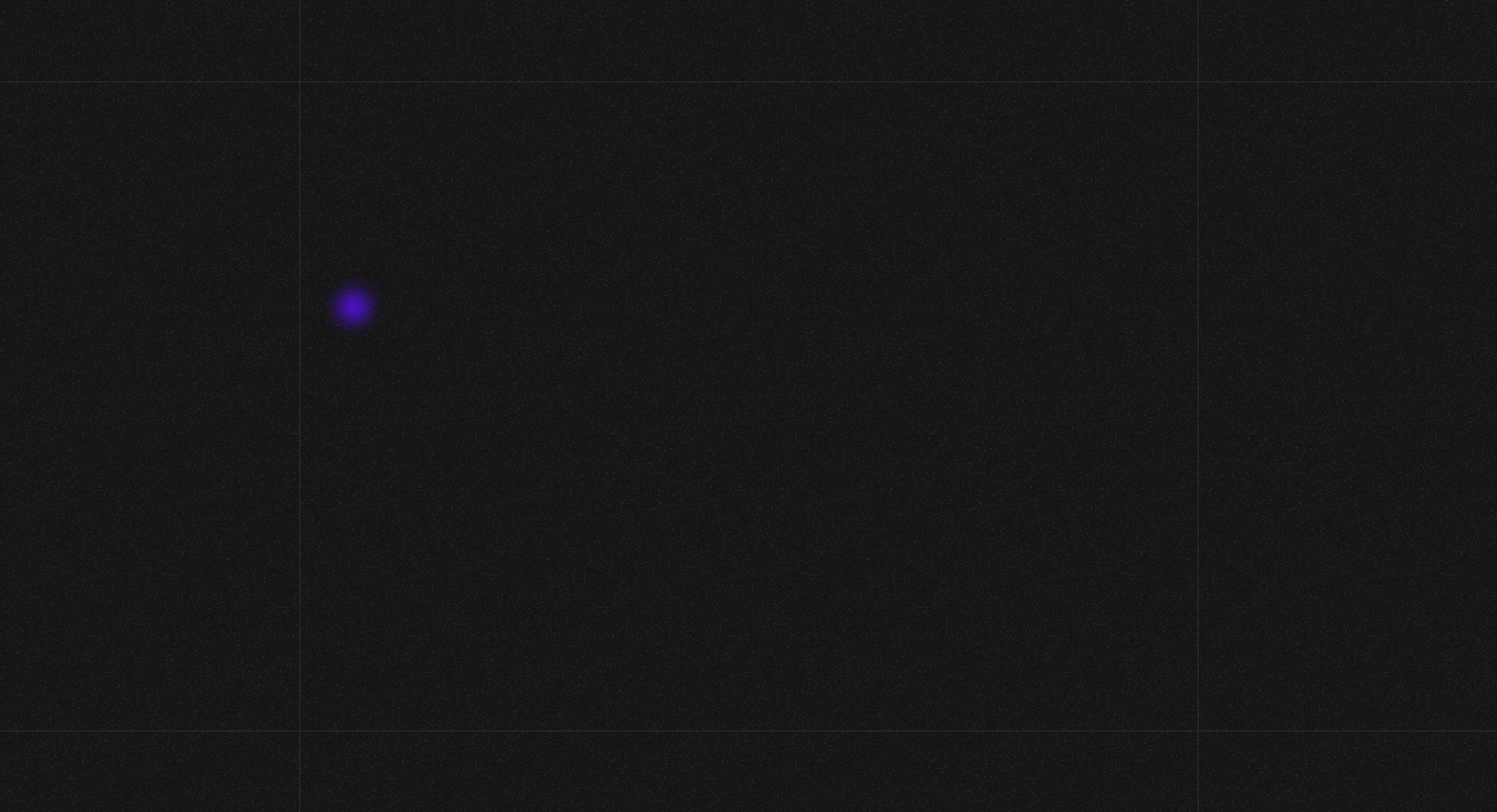 scroll, scrollTop: 0, scrollLeft: 0, axis: both 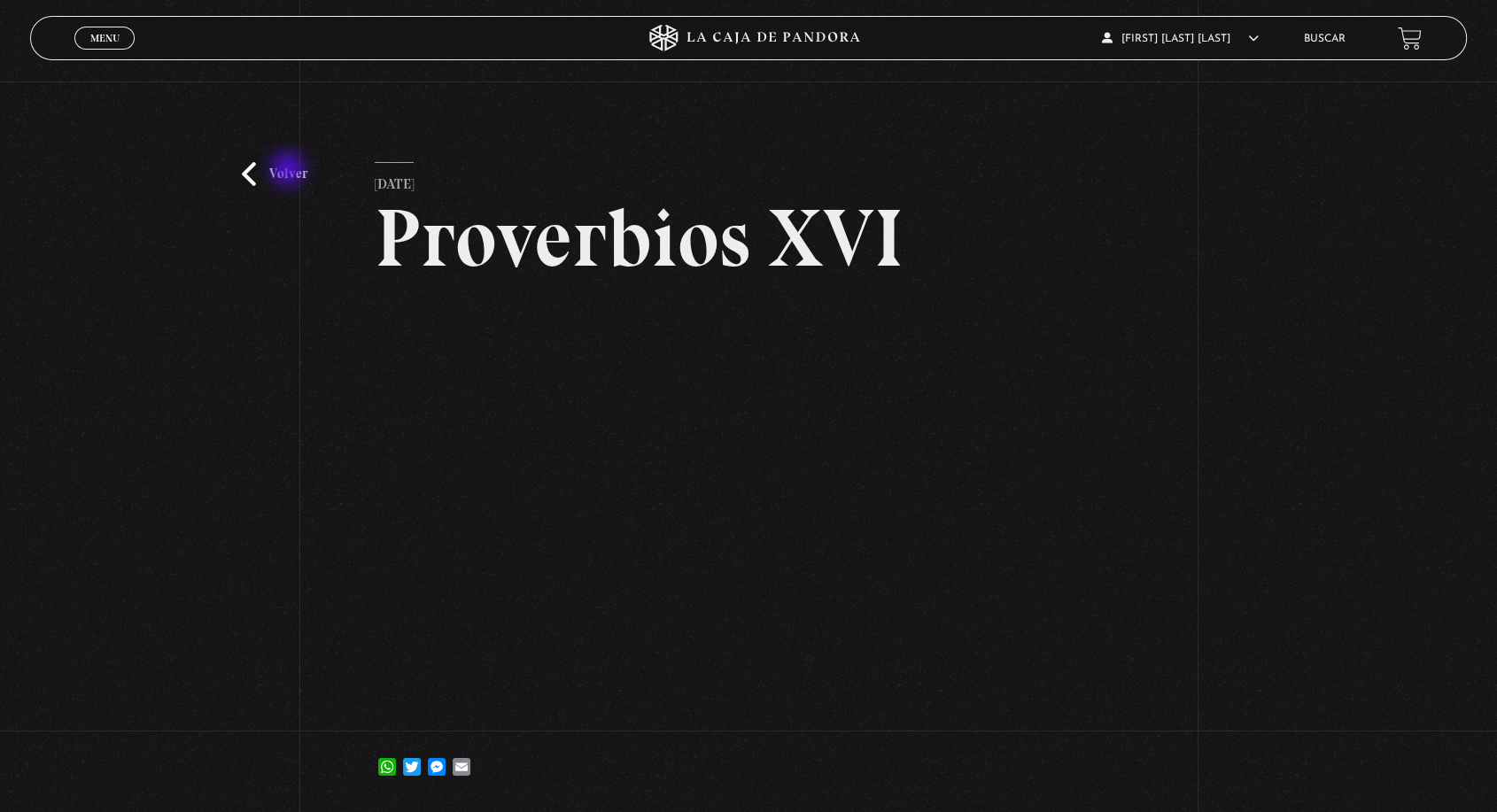 click on "Volver" at bounding box center (275, 174) 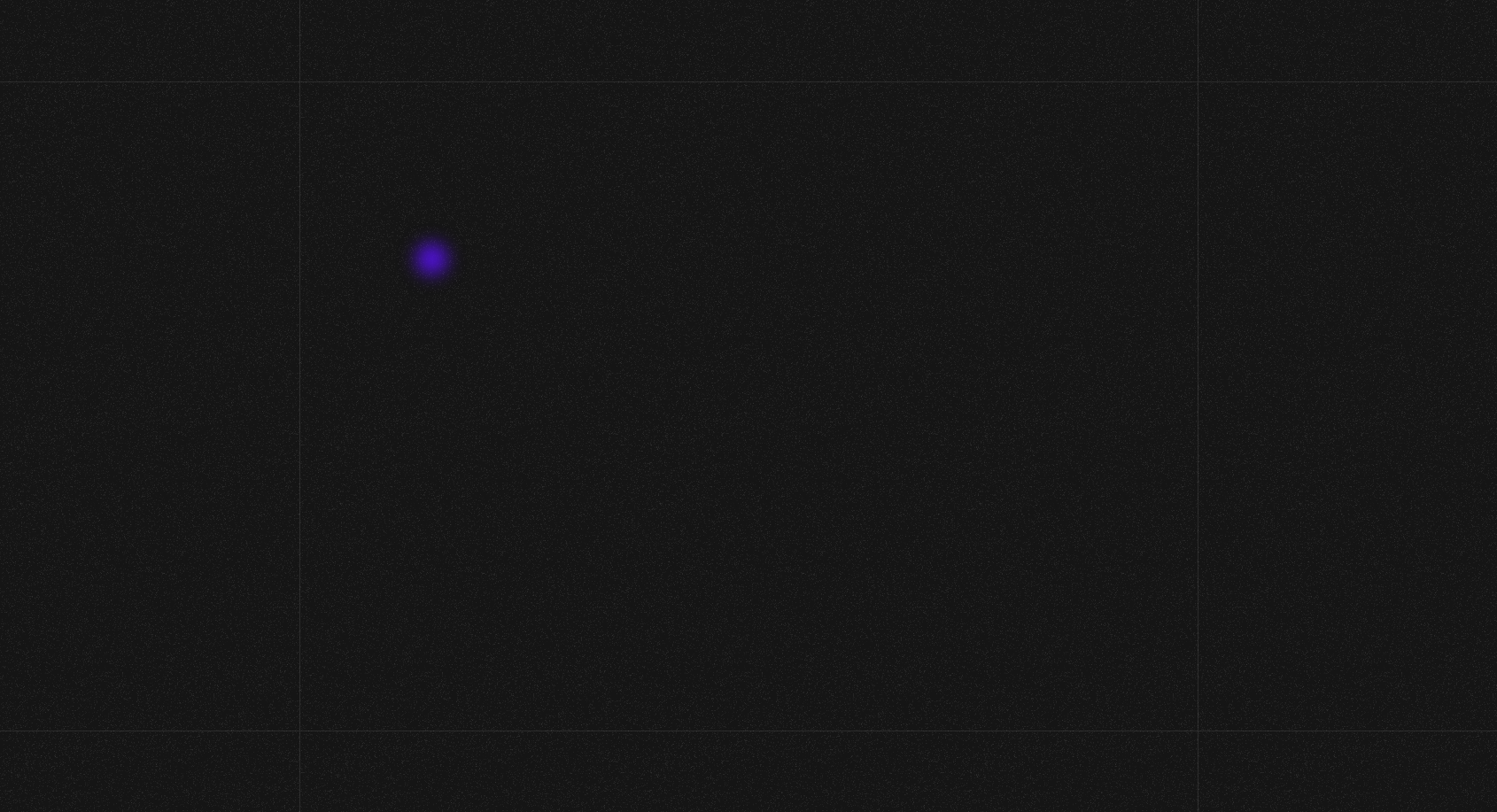 scroll, scrollTop: 0, scrollLeft: 0, axis: both 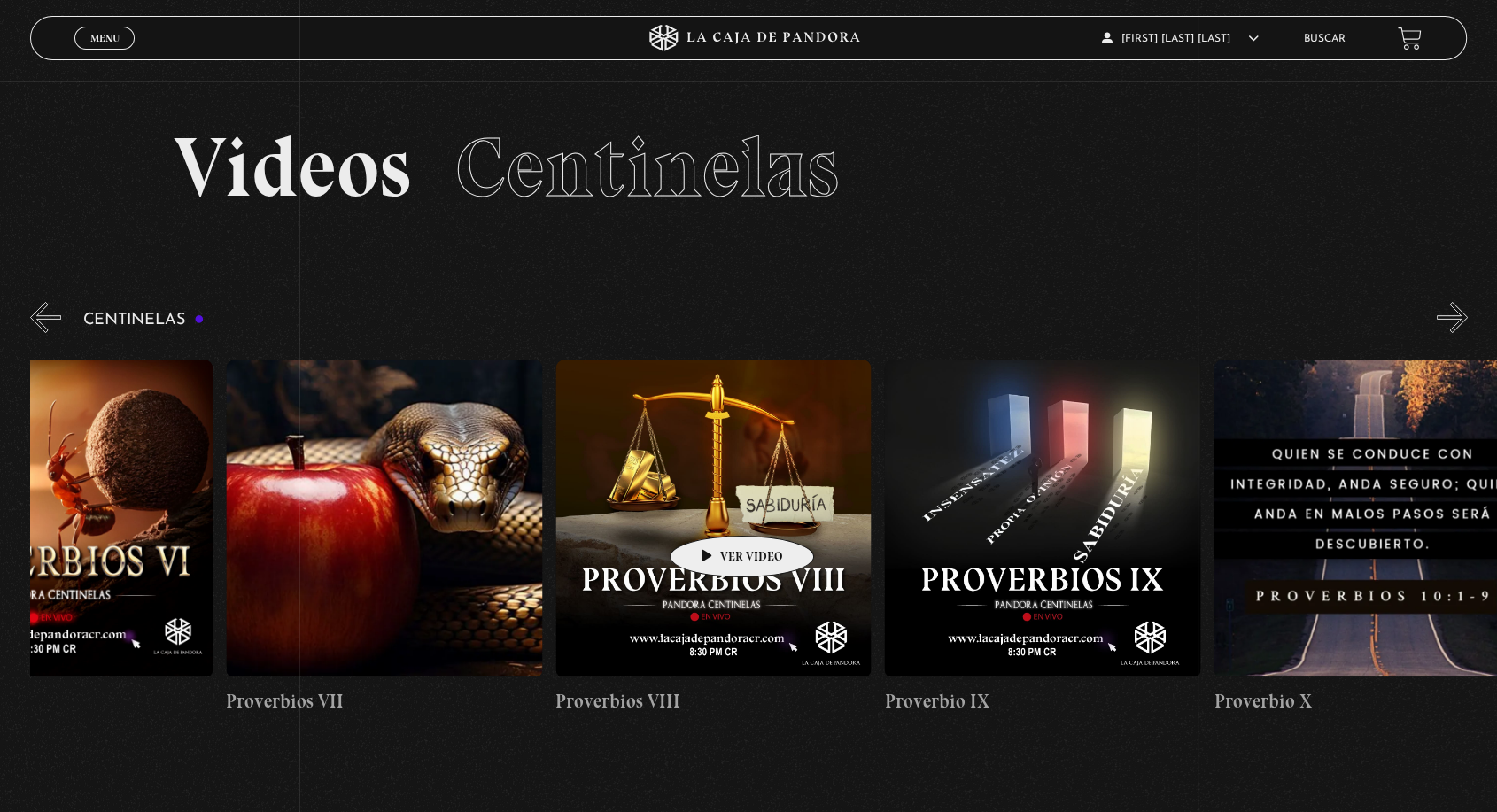 drag, startPoint x: 1217, startPoint y: 482, endPoint x: 663, endPoint y: 509, distance: 554.6576 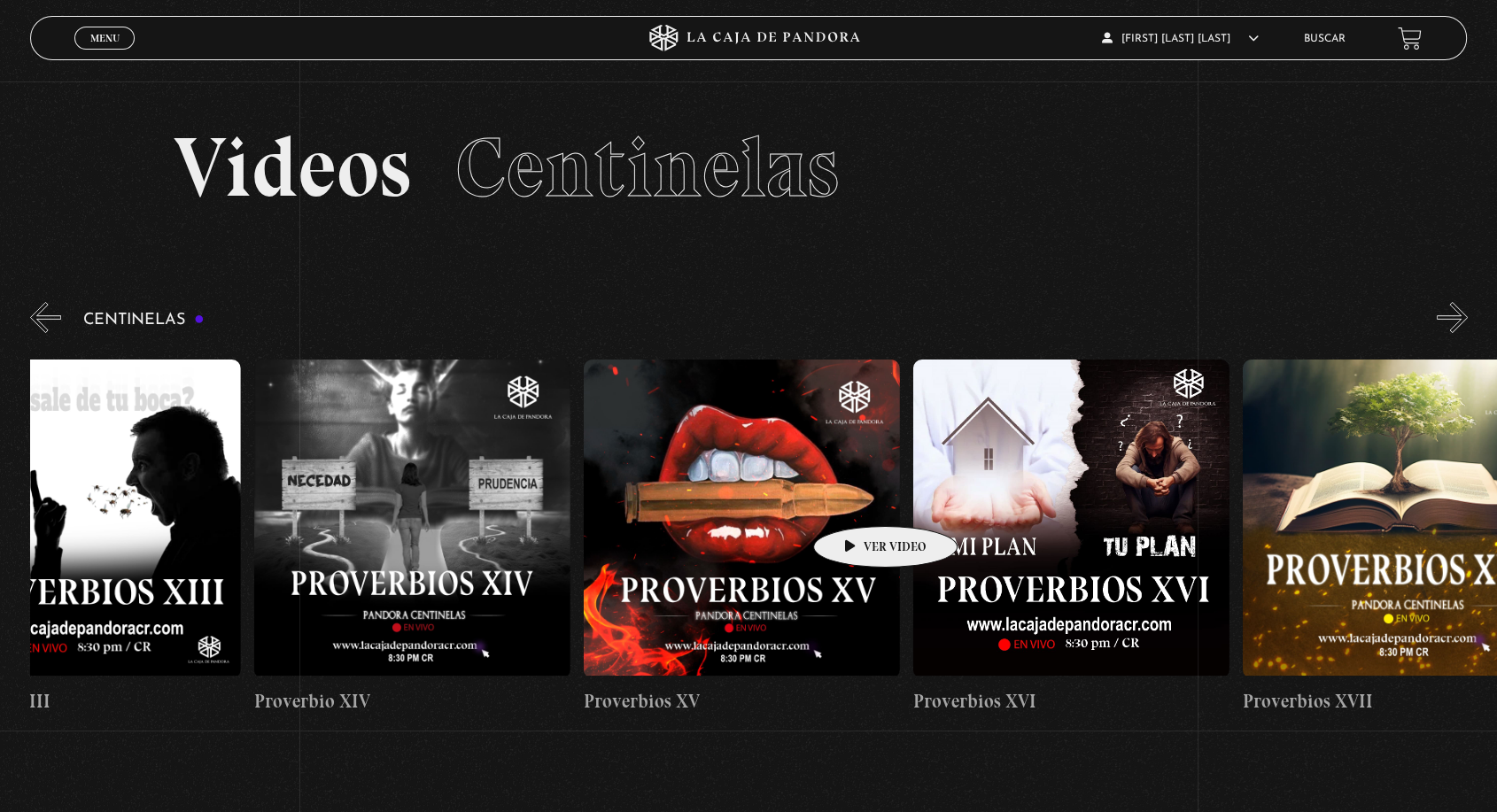 drag, startPoint x: 1297, startPoint y: 493, endPoint x: 842, endPoint y: 499, distance: 455.03956 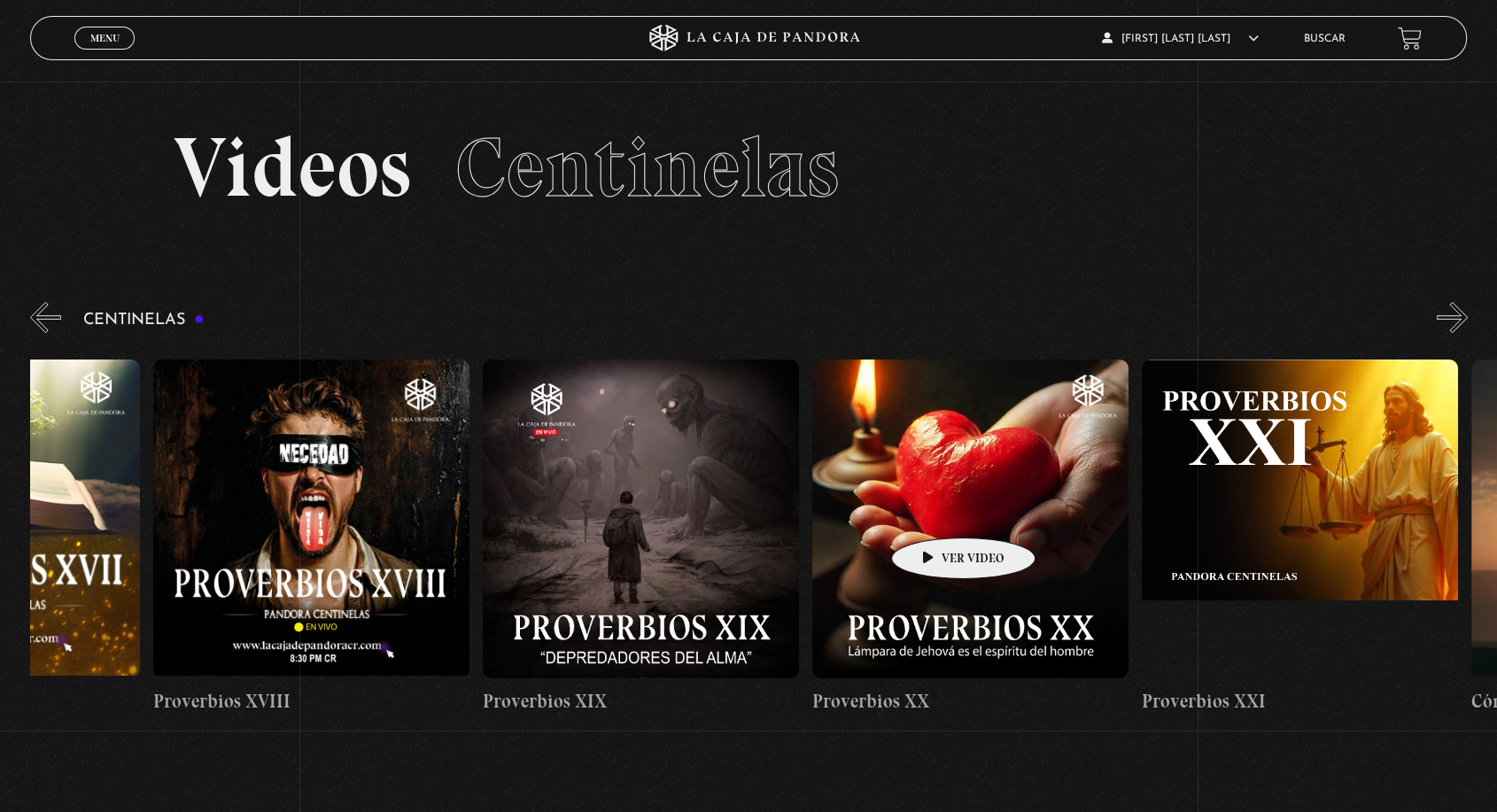 drag, startPoint x: 1197, startPoint y: 499, endPoint x: 932, endPoint y: 514, distance: 265.42419 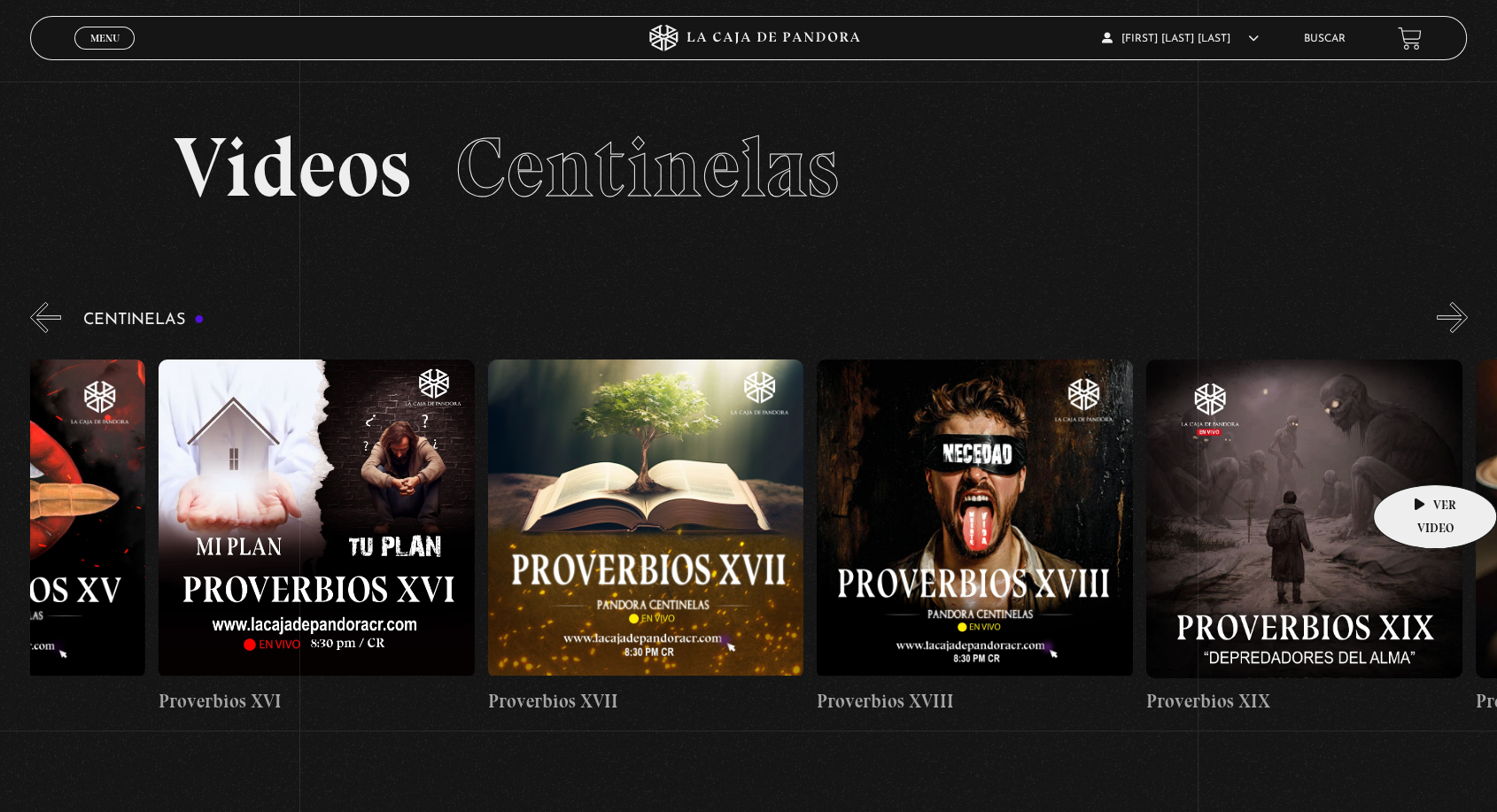 drag, startPoint x: 1287, startPoint y: 513, endPoint x: 1398, endPoint y: 473, distance: 117.9873 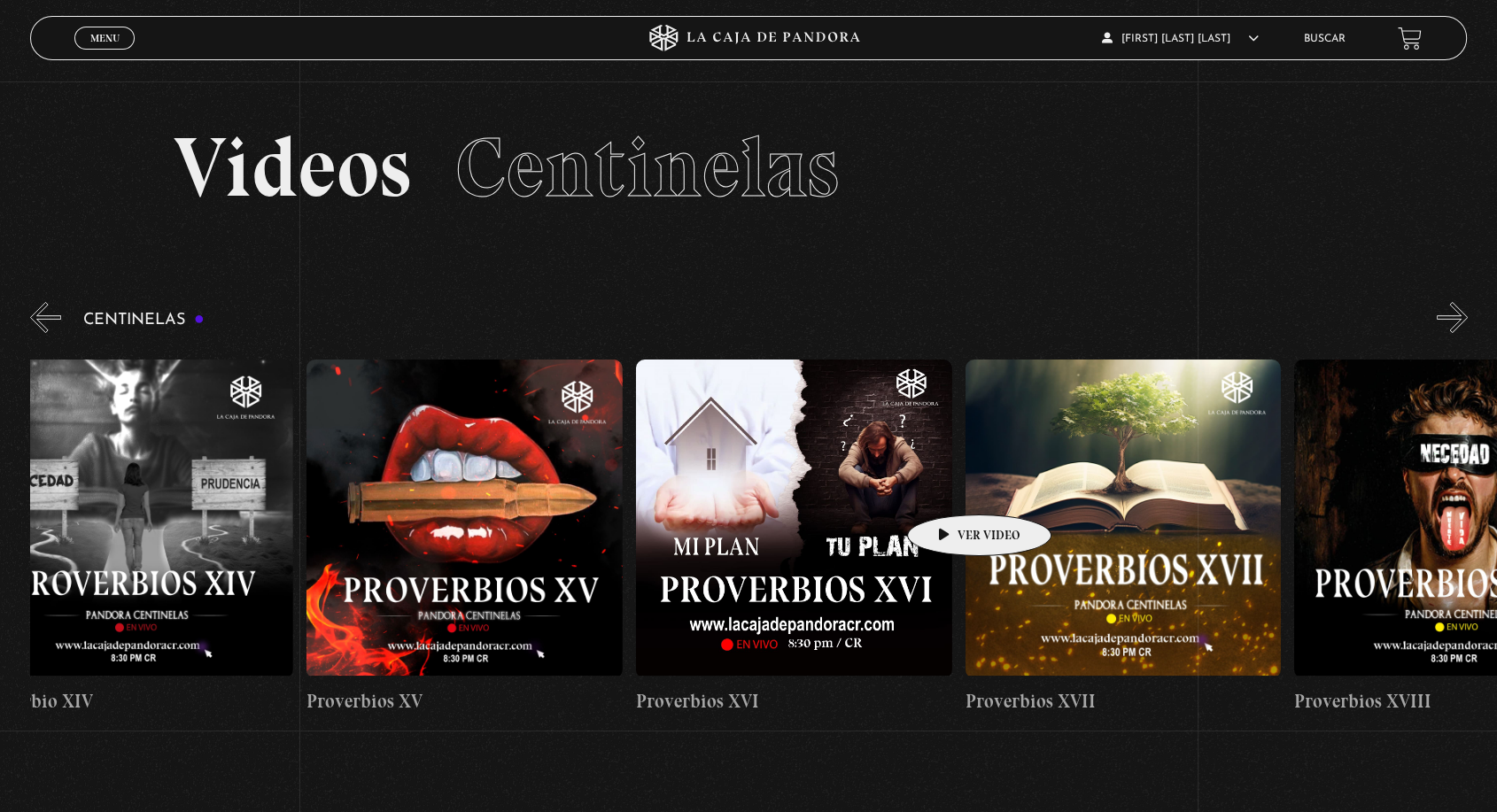 scroll, scrollTop: 0, scrollLeft: 5291, axis: horizontal 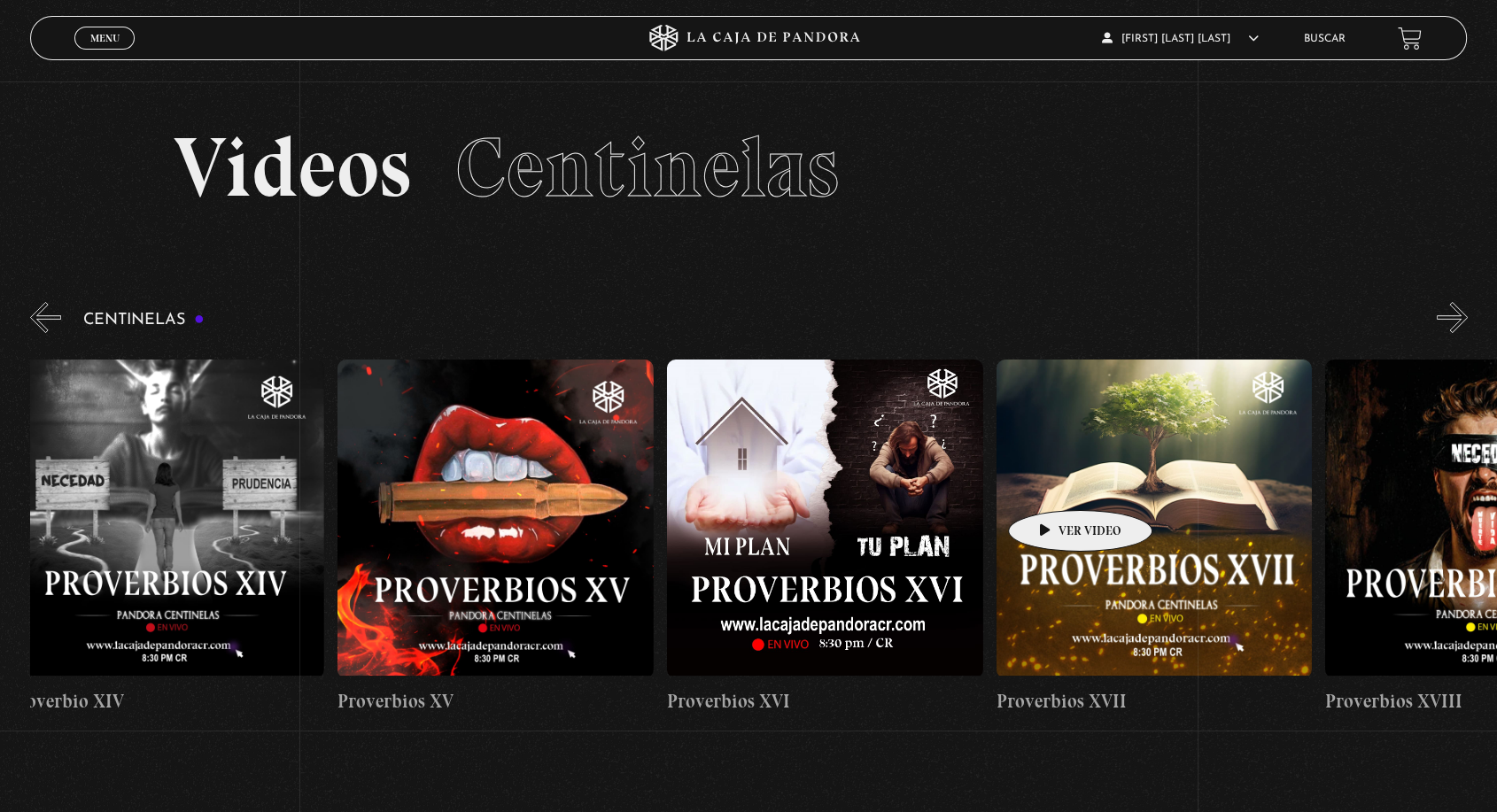 drag, startPoint x: 953, startPoint y: 488, endPoint x: 1052, endPoint y: 483, distance: 99.12618 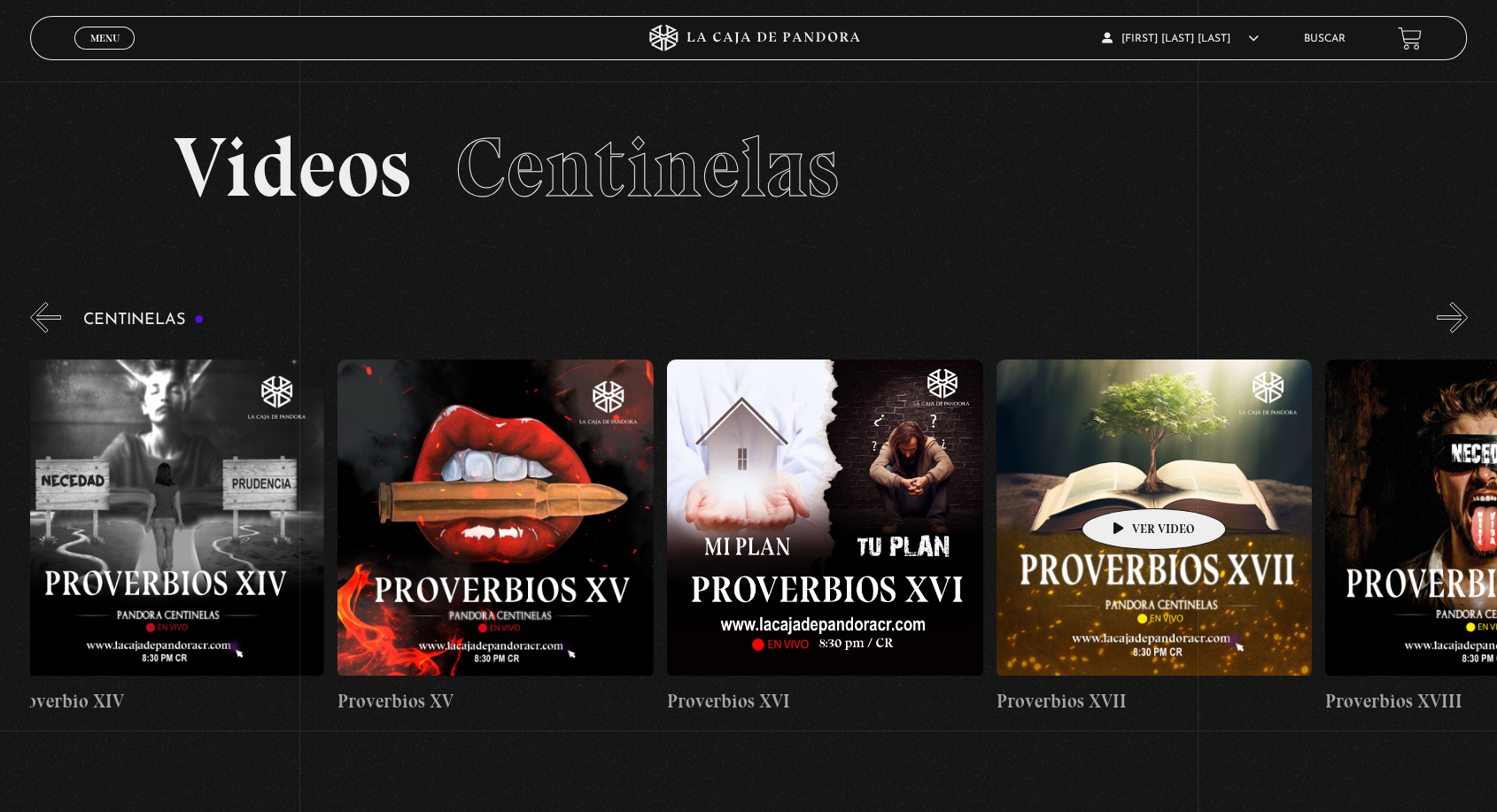click at bounding box center (1154, 519) 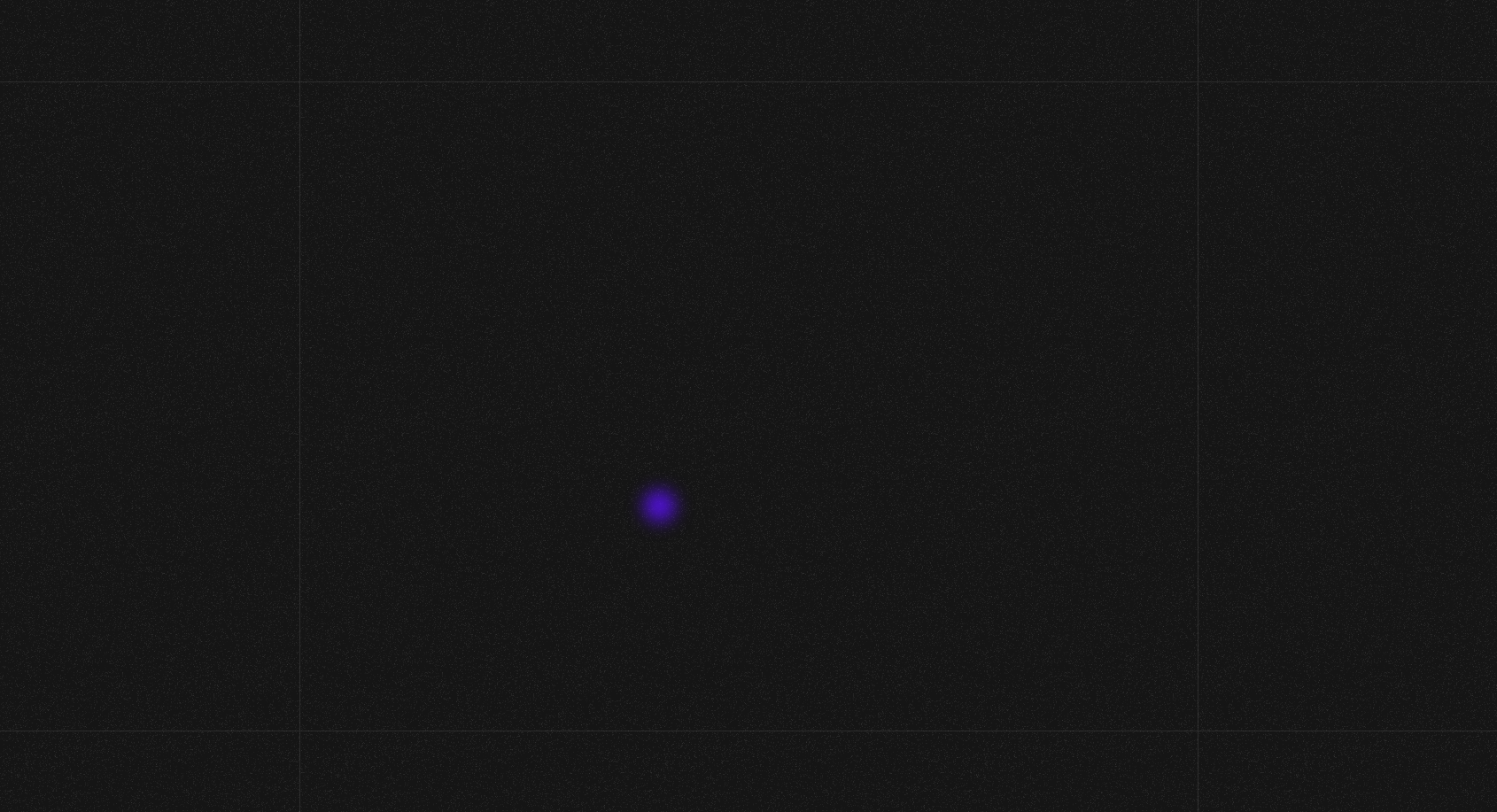 scroll, scrollTop: 0, scrollLeft: 0, axis: both 